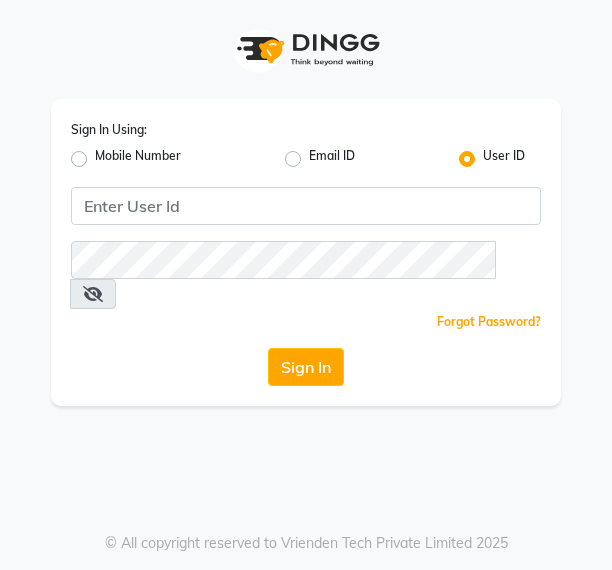 scroll, scrollTop: 0, scrollLeft: 0, axis: both 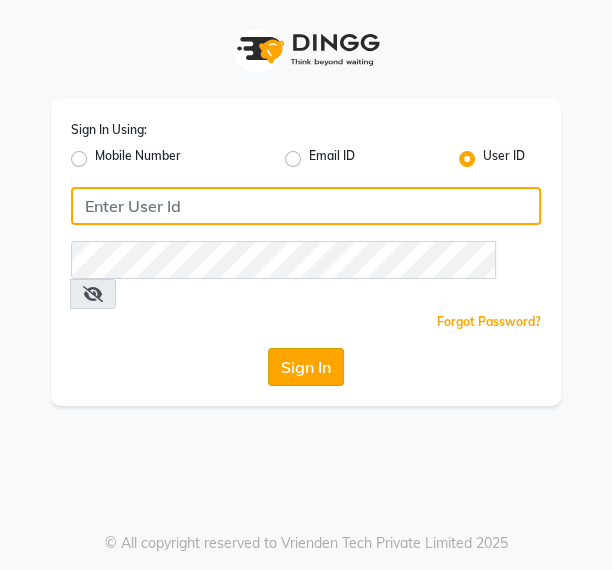 type on "pallavi" 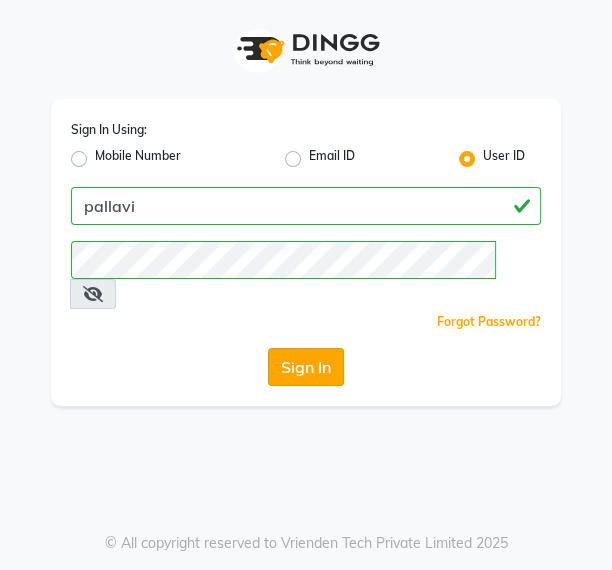 click on "Sign In" 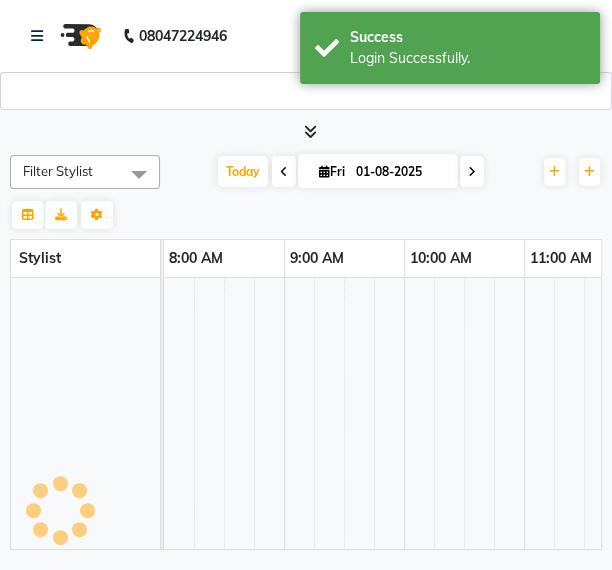 select on "en" 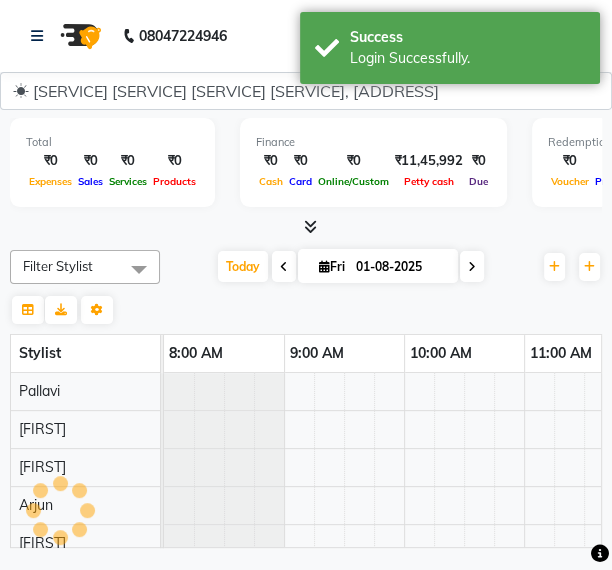 scroll, scrollTop: 0, scrollLeft: 0, axis: both 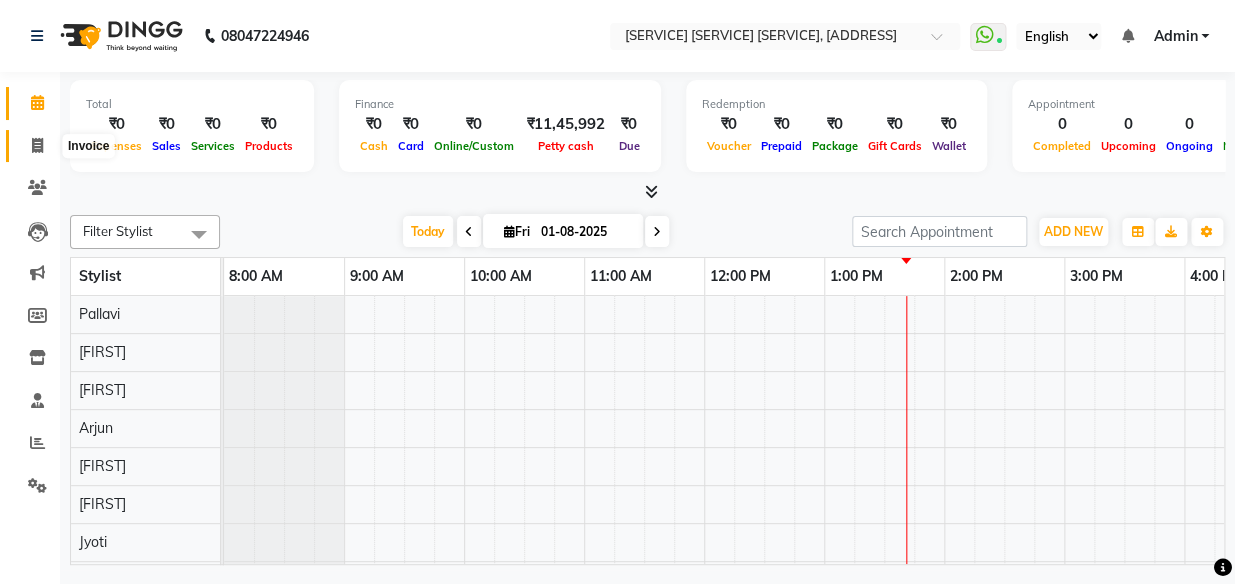 click 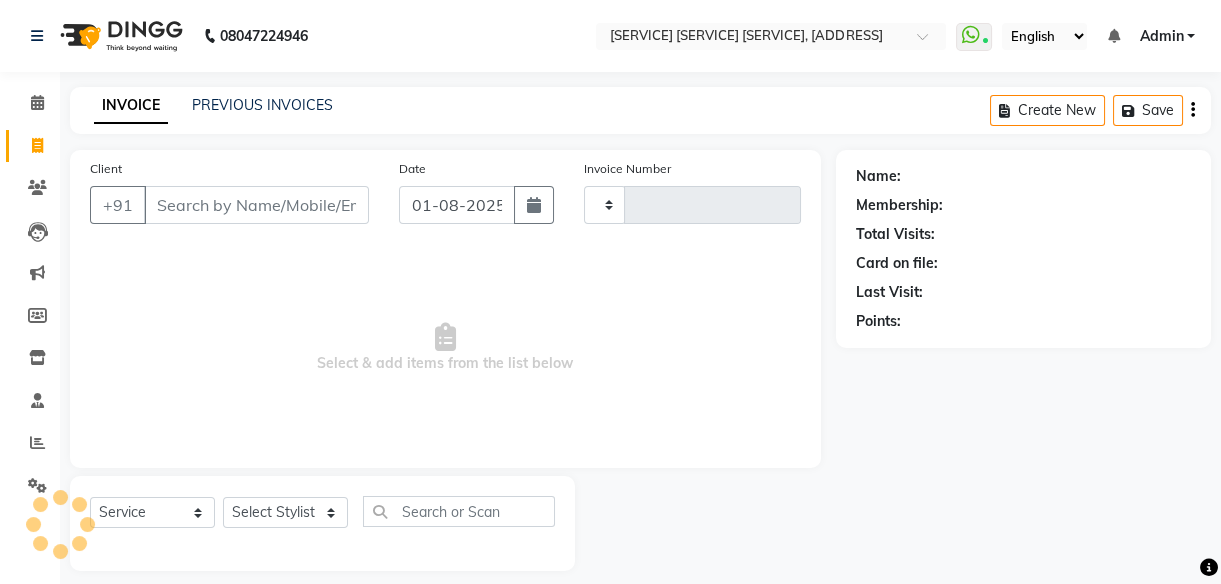 type on "1336" 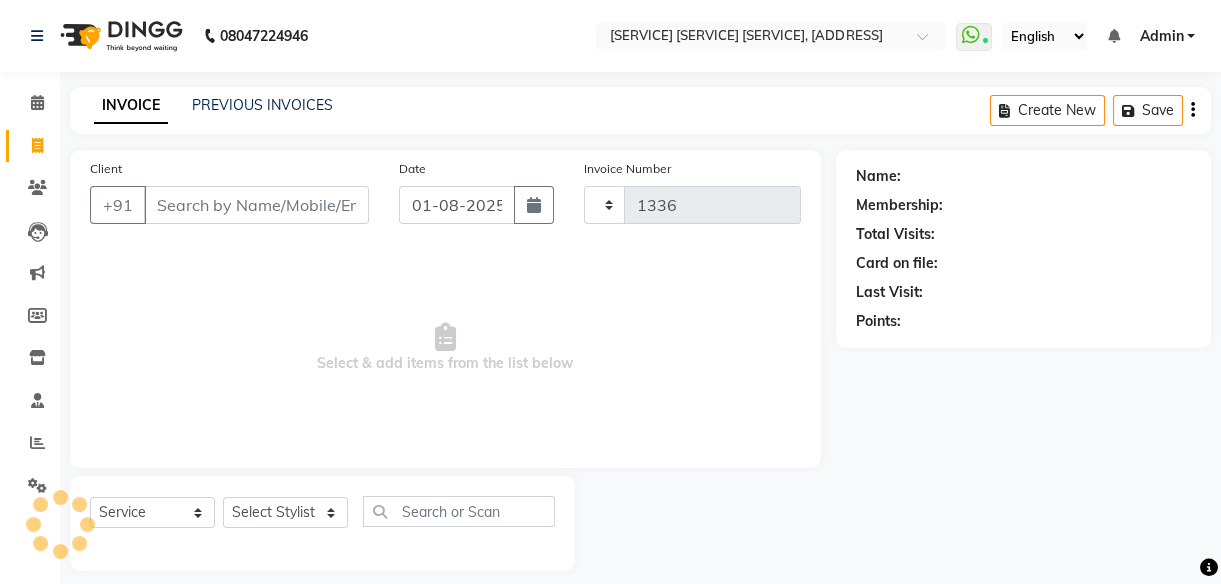 select on "437" 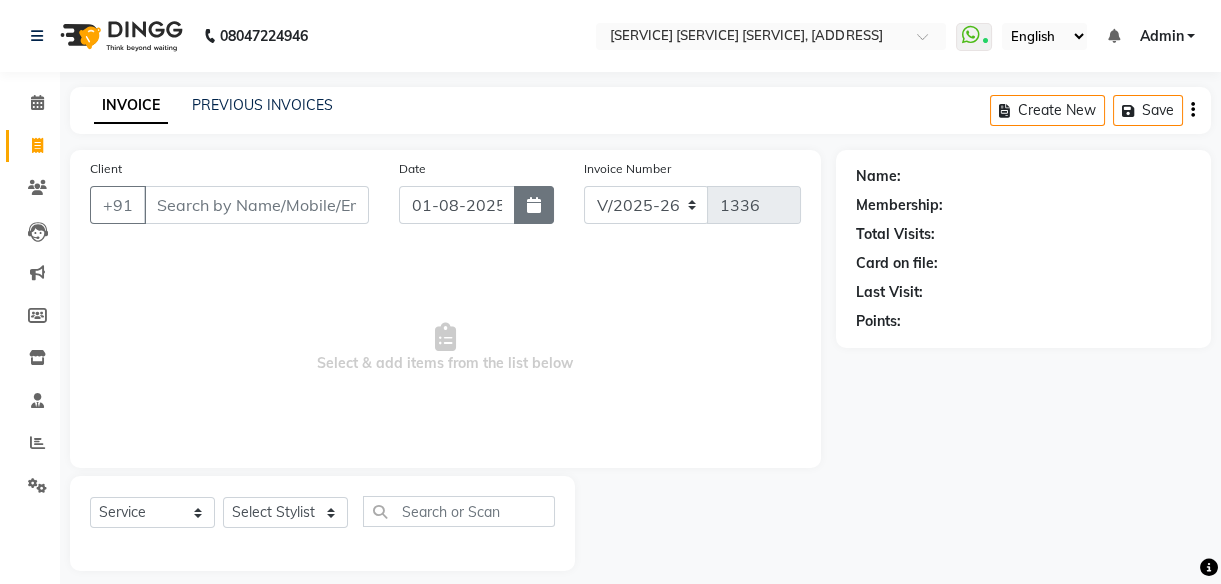click 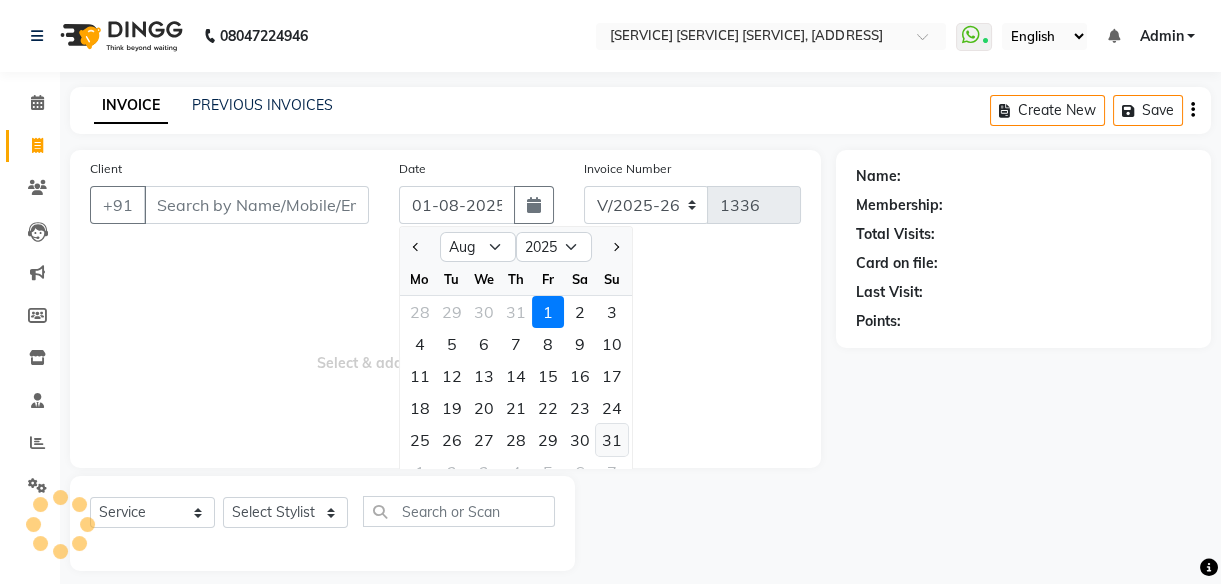select on "product" 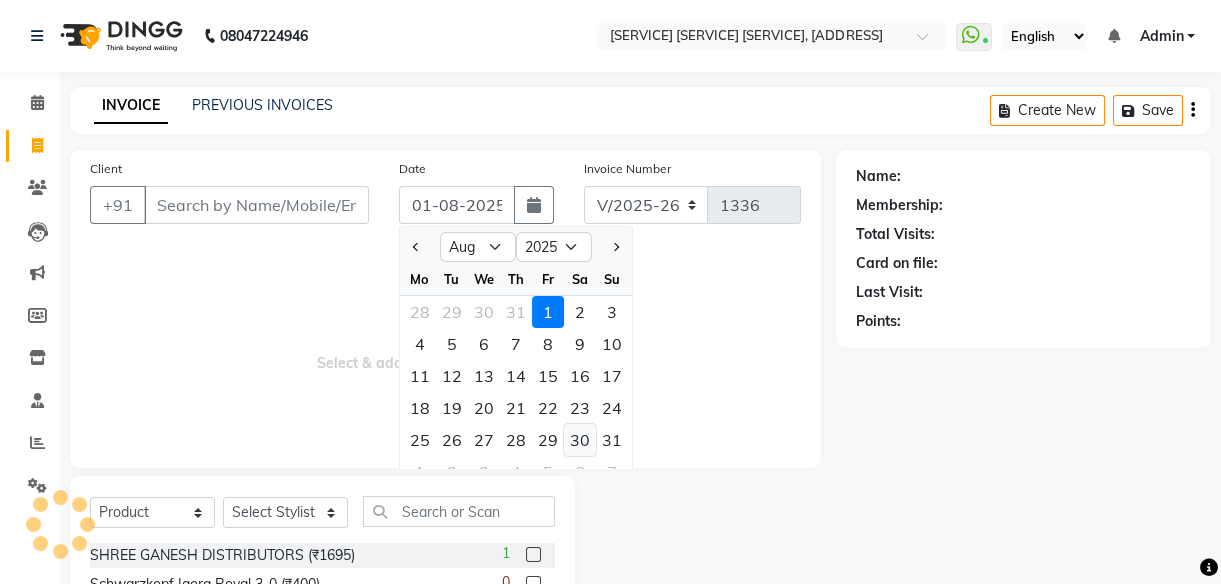 click on "30" 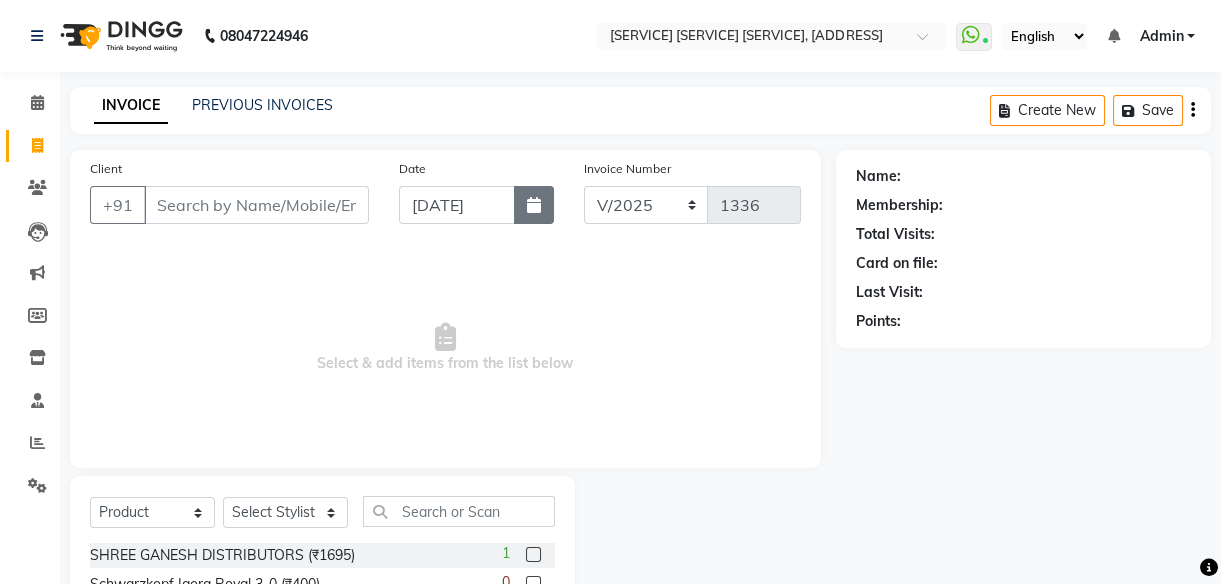 click 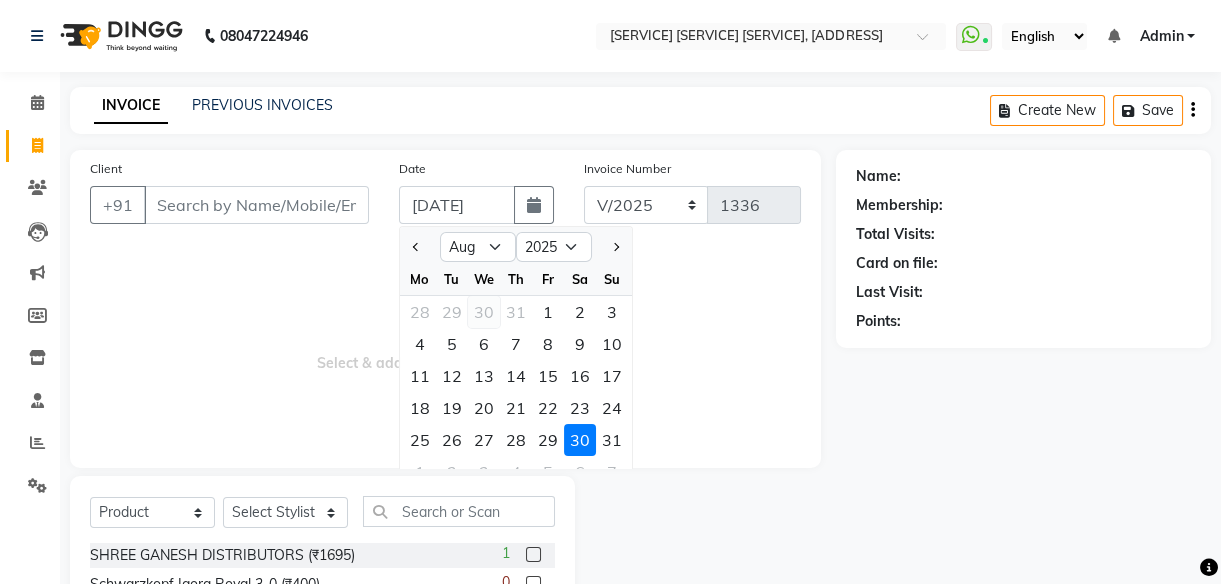 click on "30" 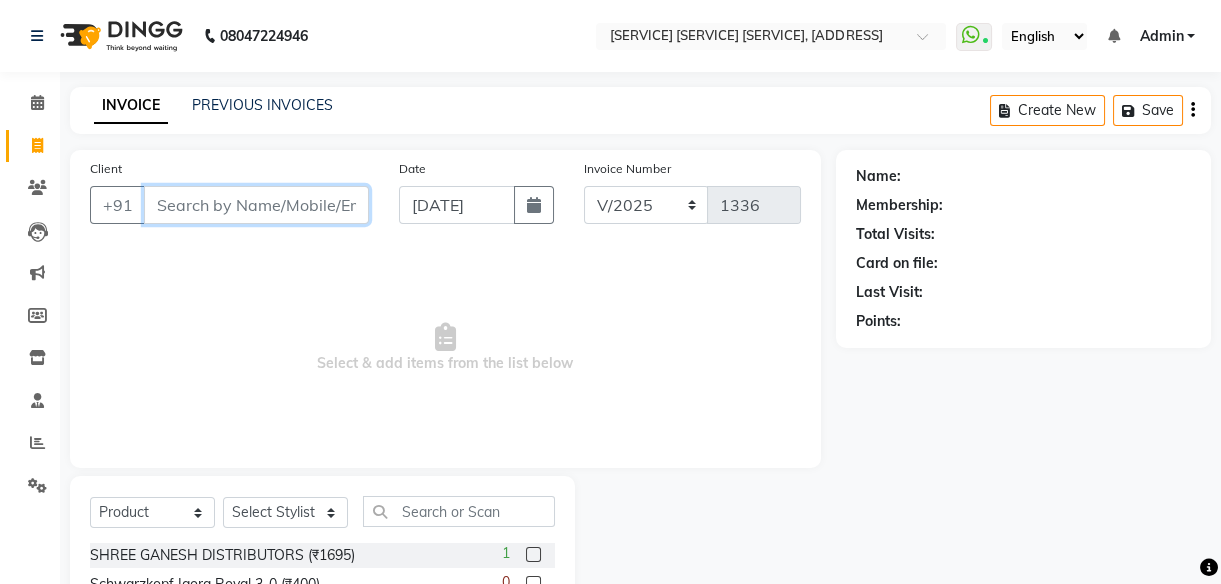 click on "Client" at bounding box center (256, 205) 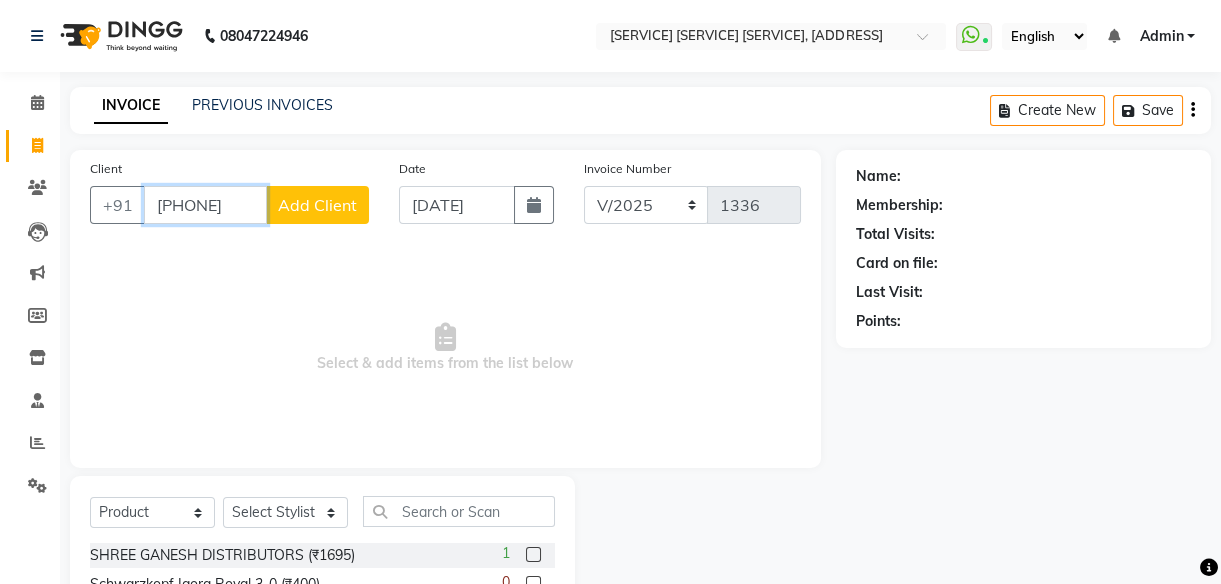 type on "[PHONE]" 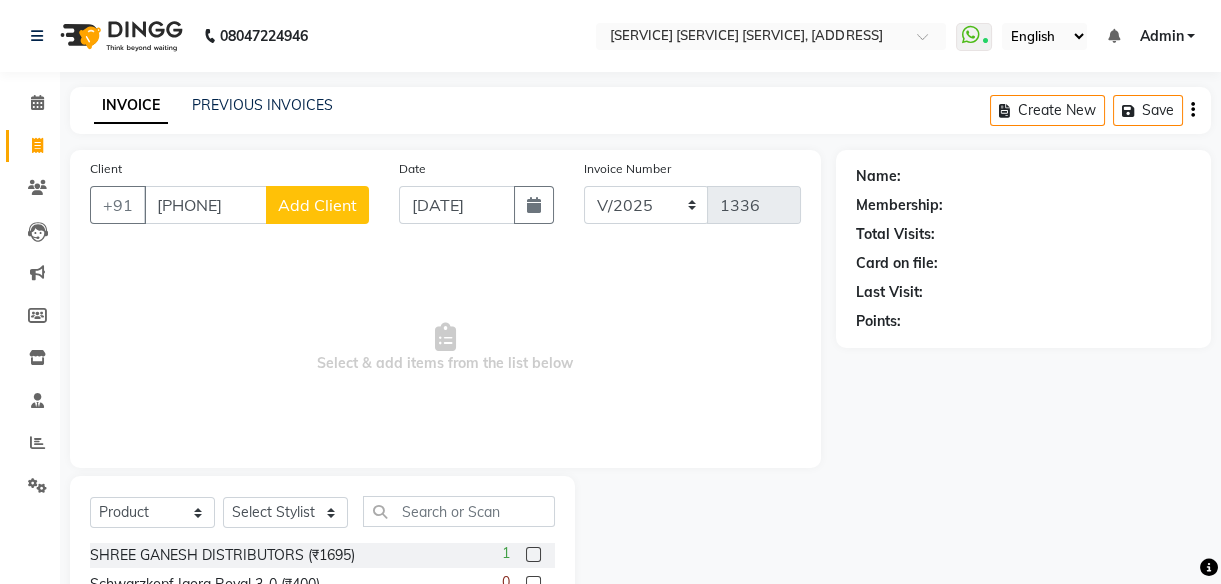 click on "Add Client" 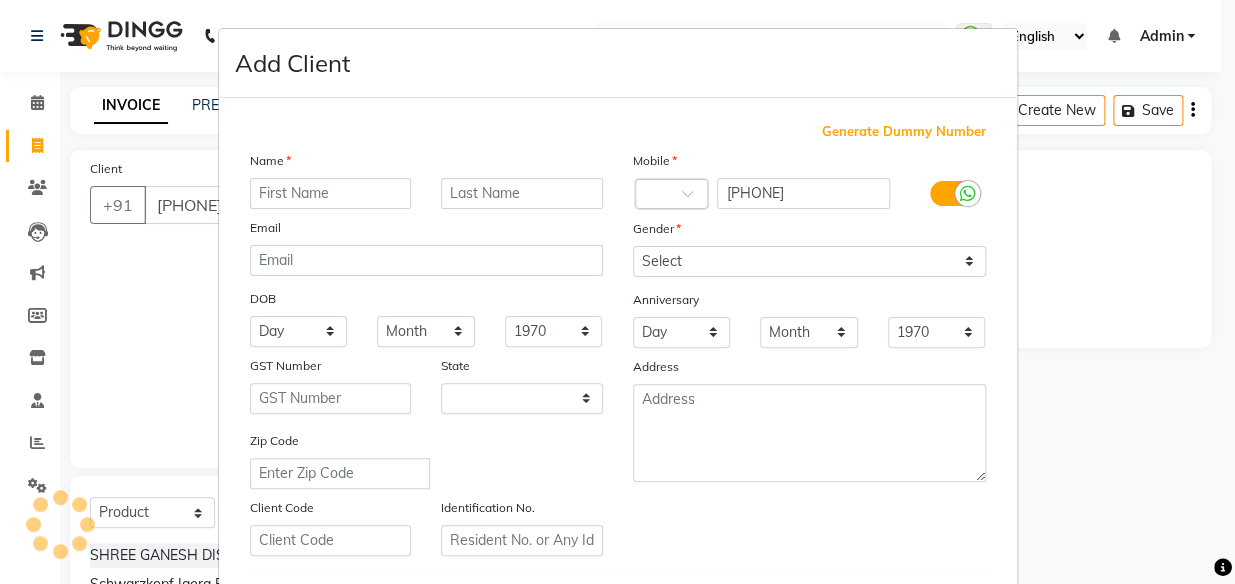 select on "22" 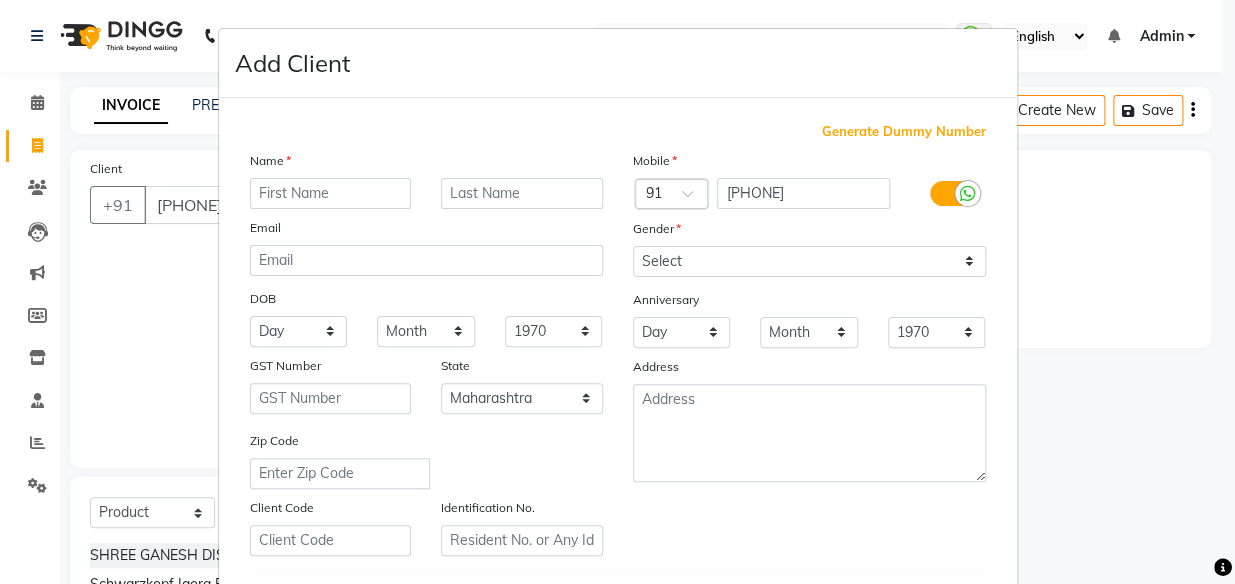 click at bounding box center (331, 193) 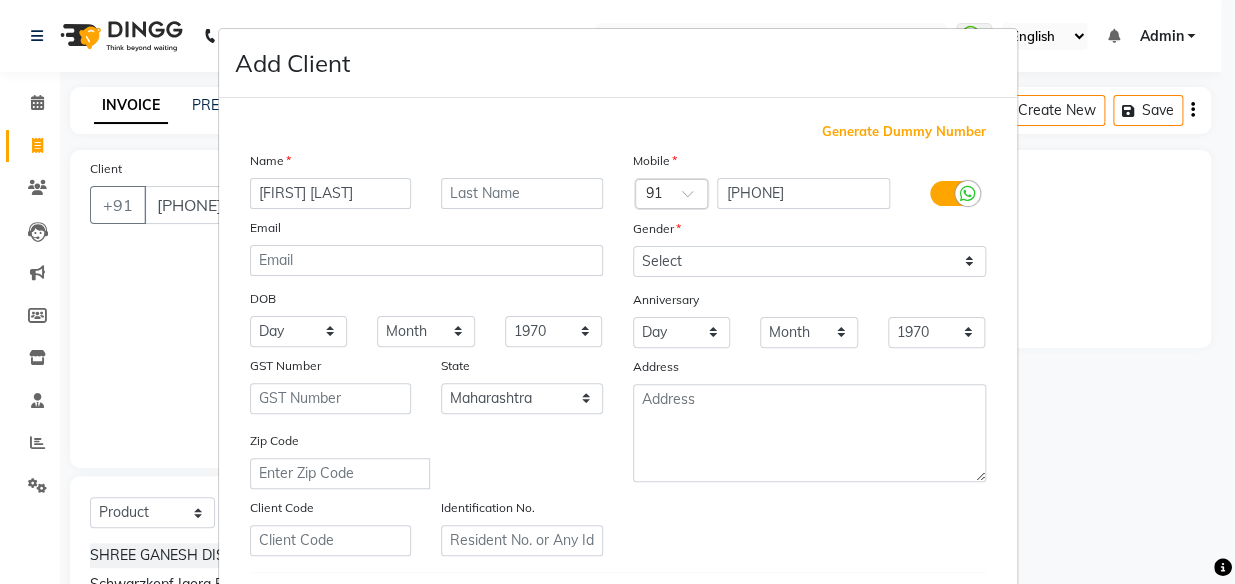 type on "[FIRST] [LAST]" 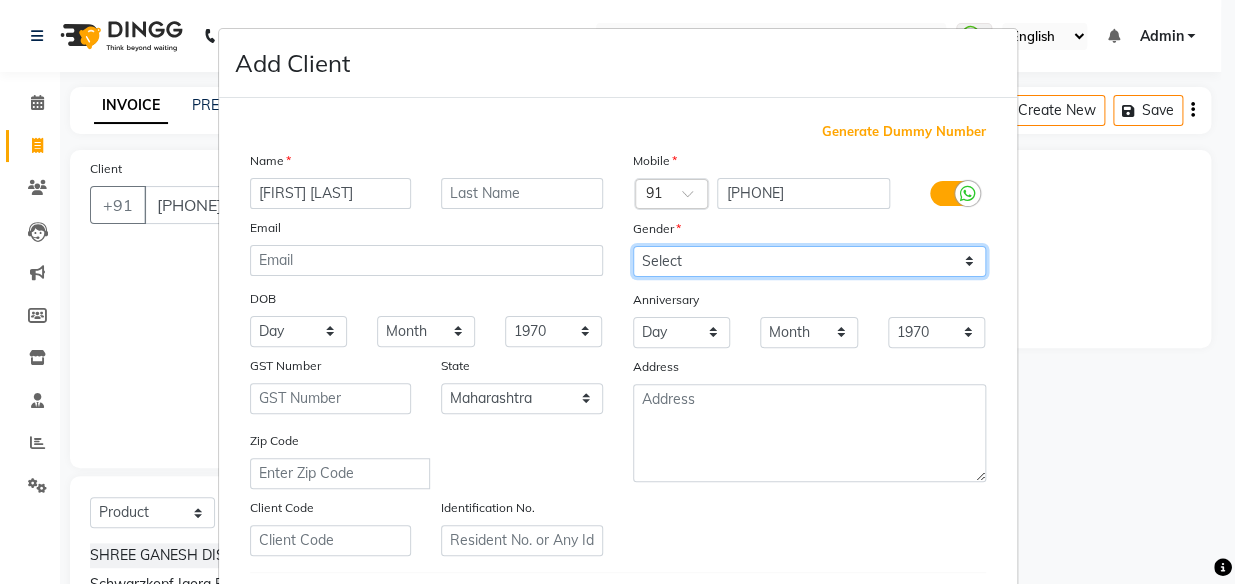 click on "Select Male Female Other Prefer Not To Say" at bounding box center (809, 261) 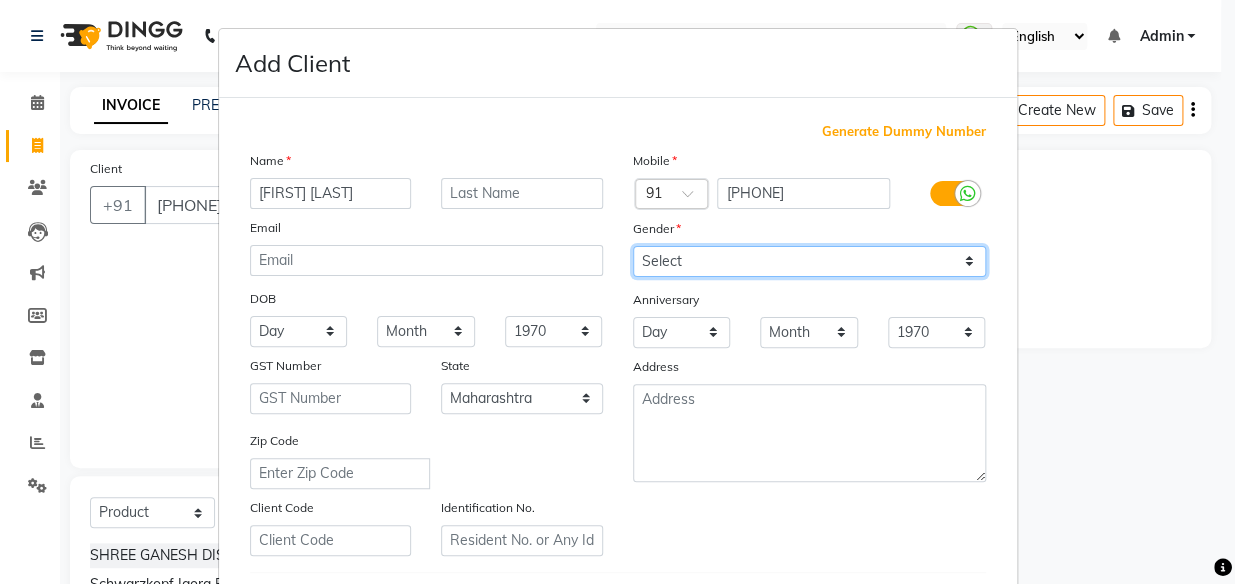 select on "female" 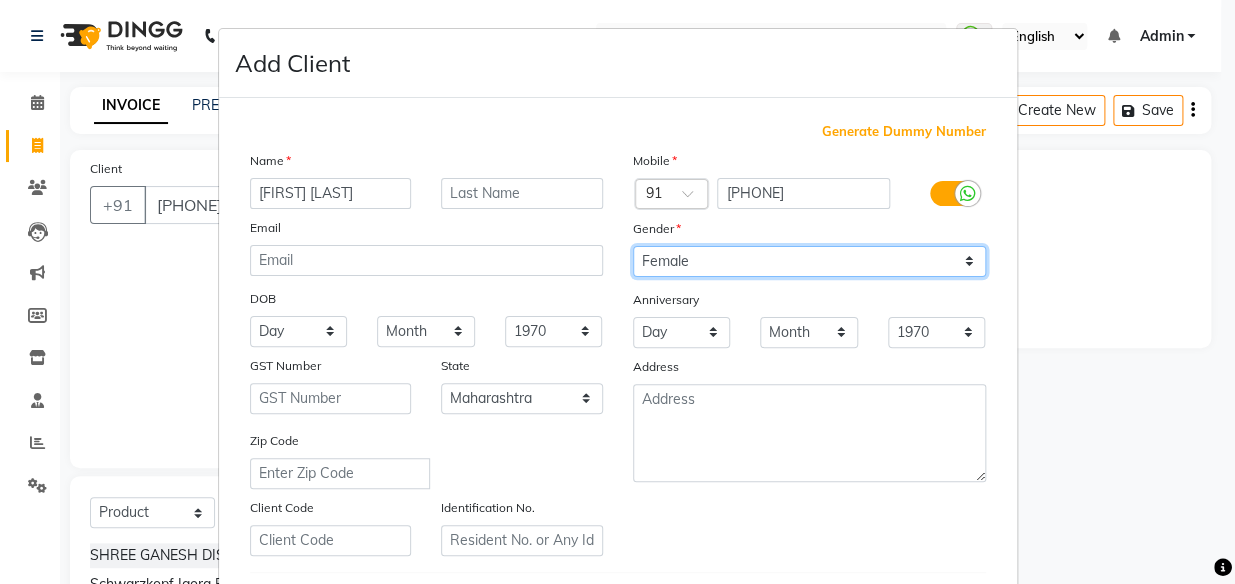 click on "Select Male Female Other Prefer Not To Say" at bounding box center (809, 261) 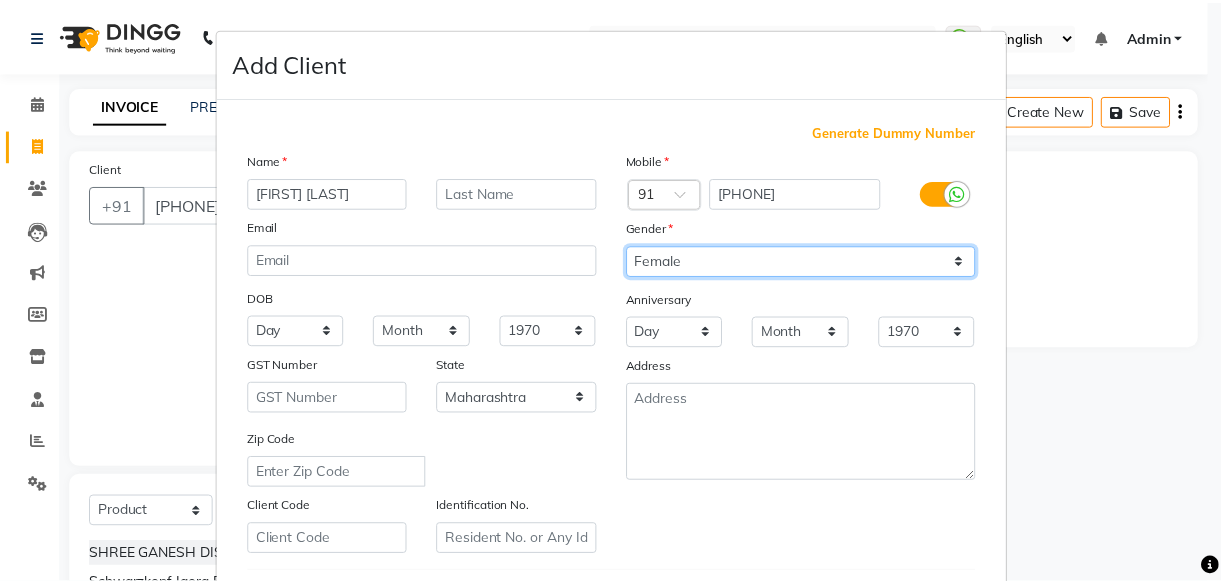scroll, scrollTop: 345, scrollLeft: 0, axis: vertical 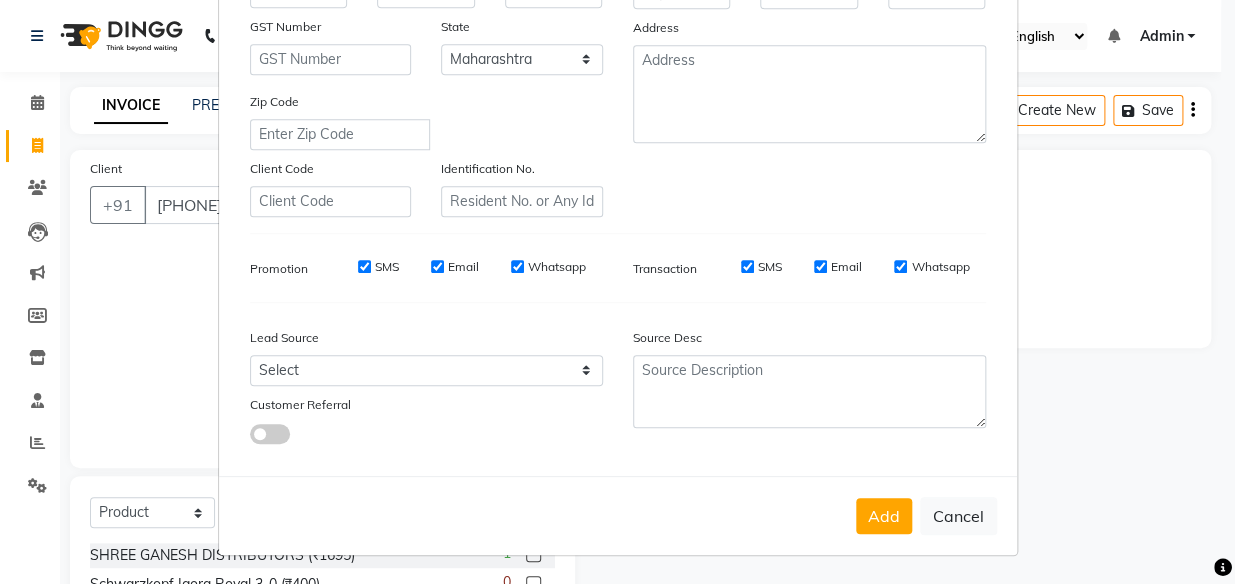 click on "Add   Cancel" at bounding box center [618, 515] 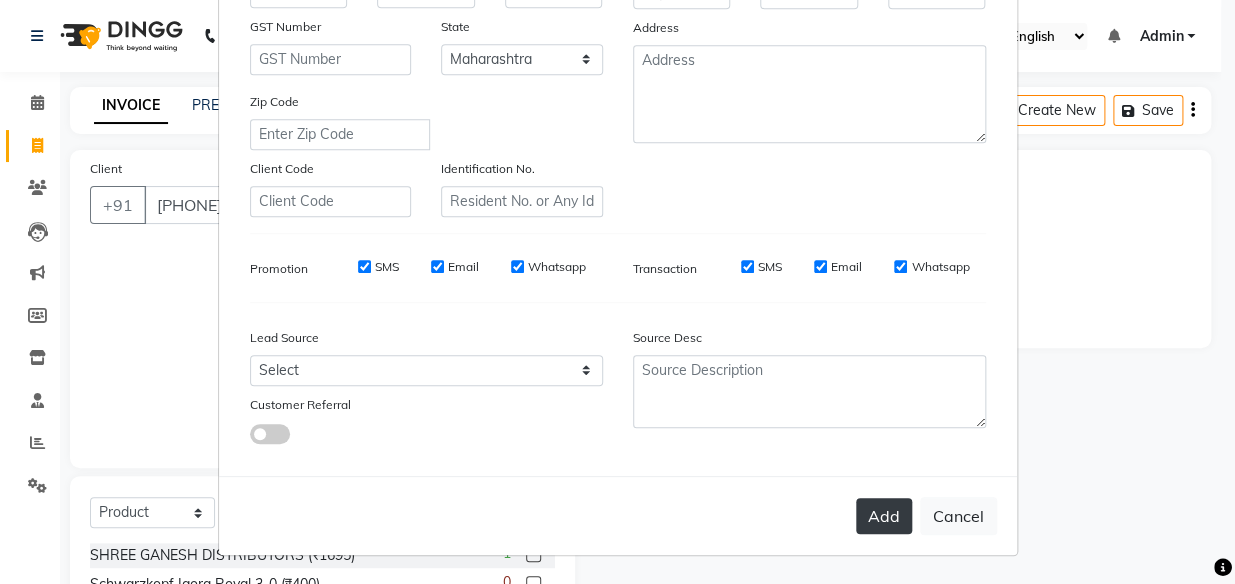 click on "Add" at bounding box center (884, 516) 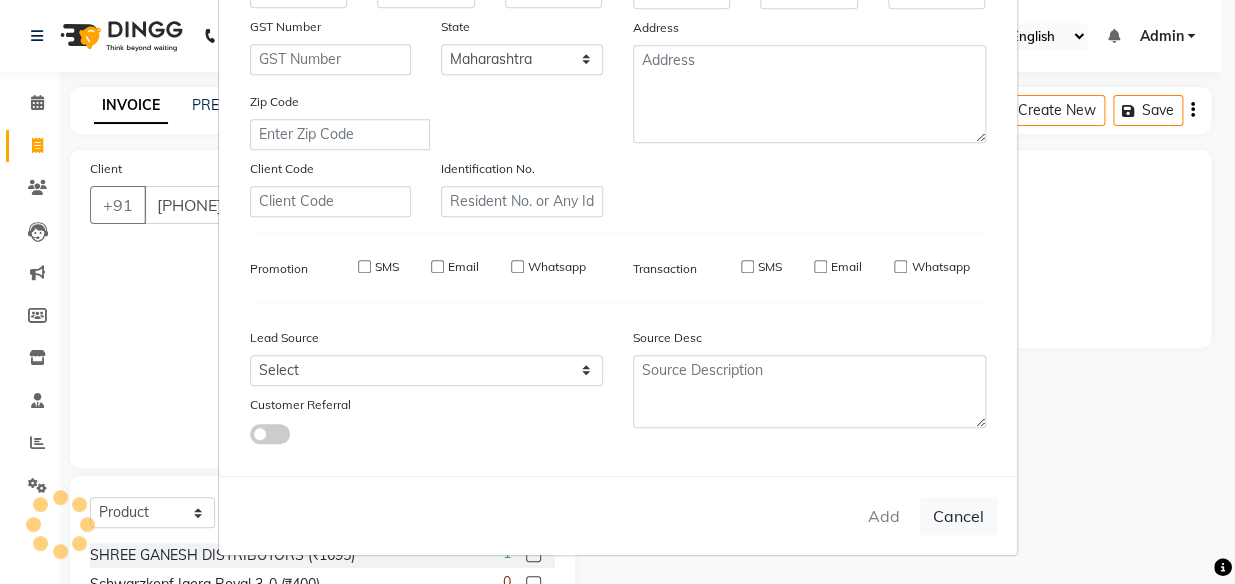 type 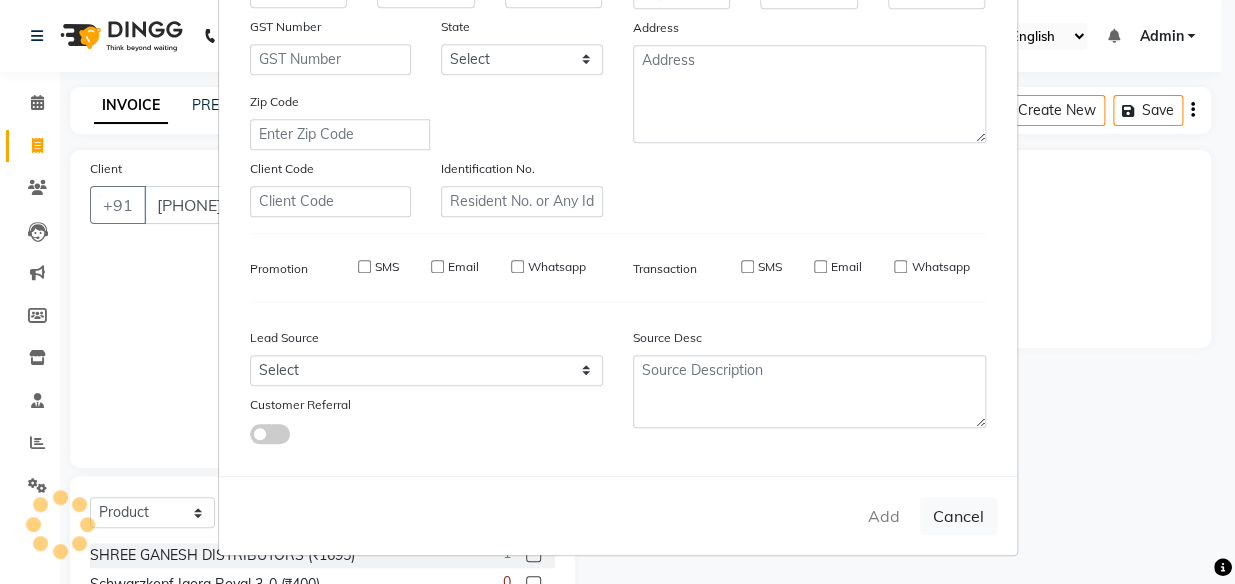 select 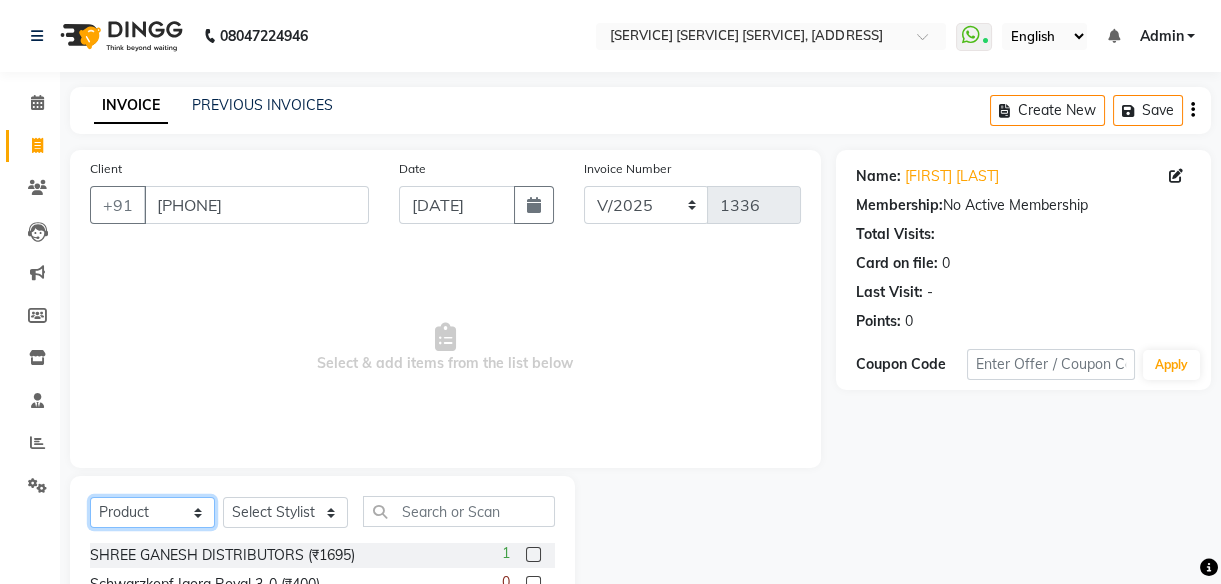 click on "Select  Service  Product  Membership  Package Voucher Prepaid Gift Card" 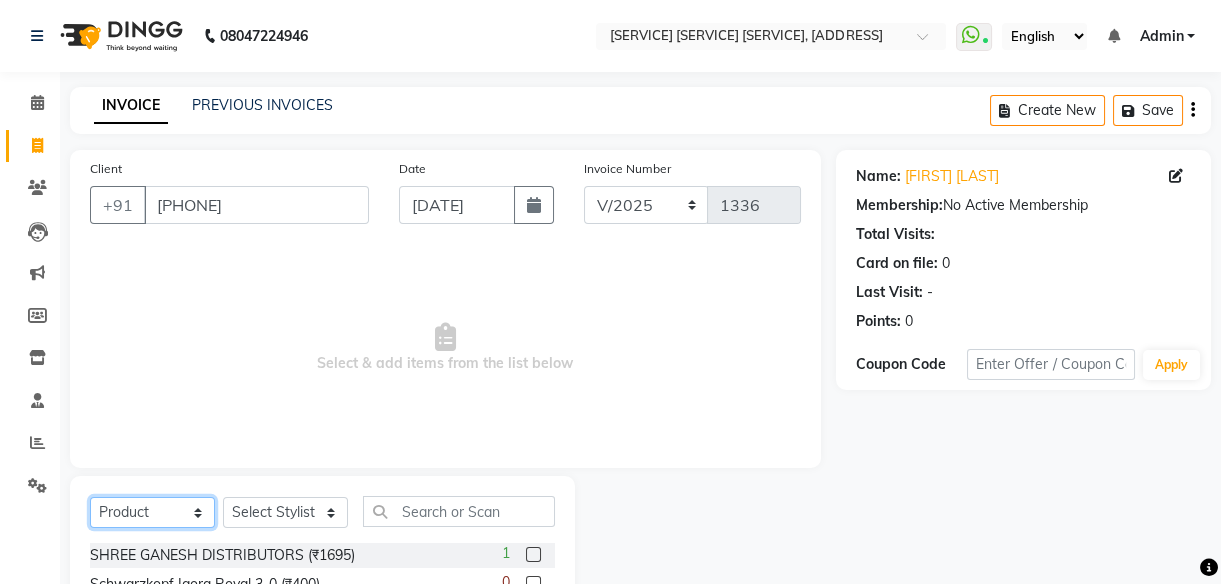 select on "service" 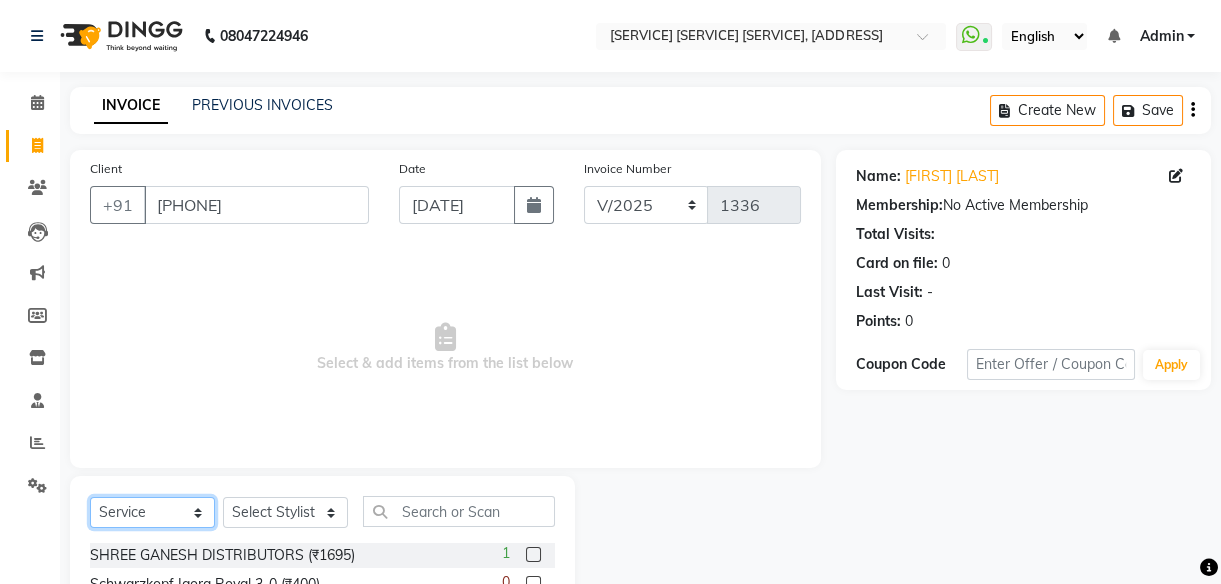 click on "Select  Service  Product  Membership  Package Voucher Prepaid Gift Card" 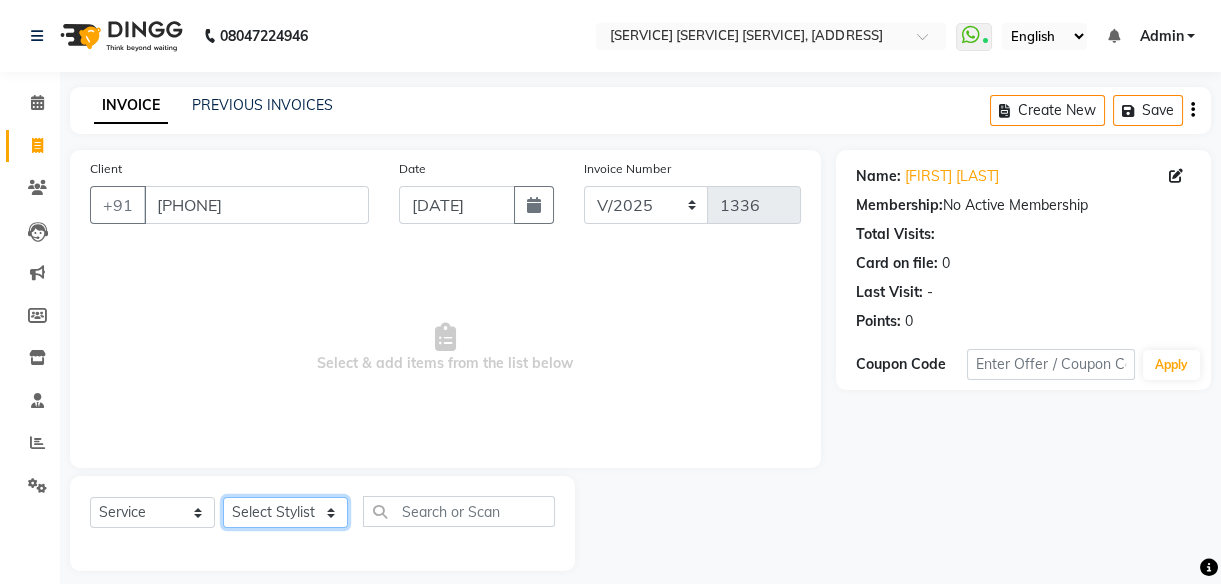 click on "Select Stylist [FIRST] Front Desk [FIRST] [FIRST] [FIRST] [FIRST]  [FIRST]  [FIRST] [FIRST]  [FIRST]" 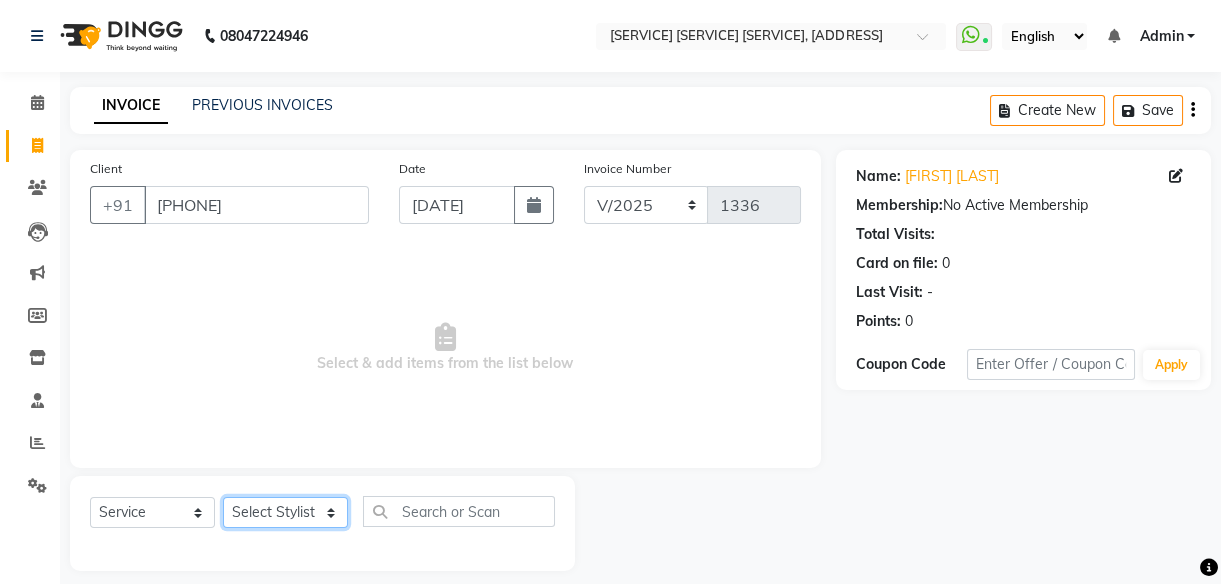 select on "66738" 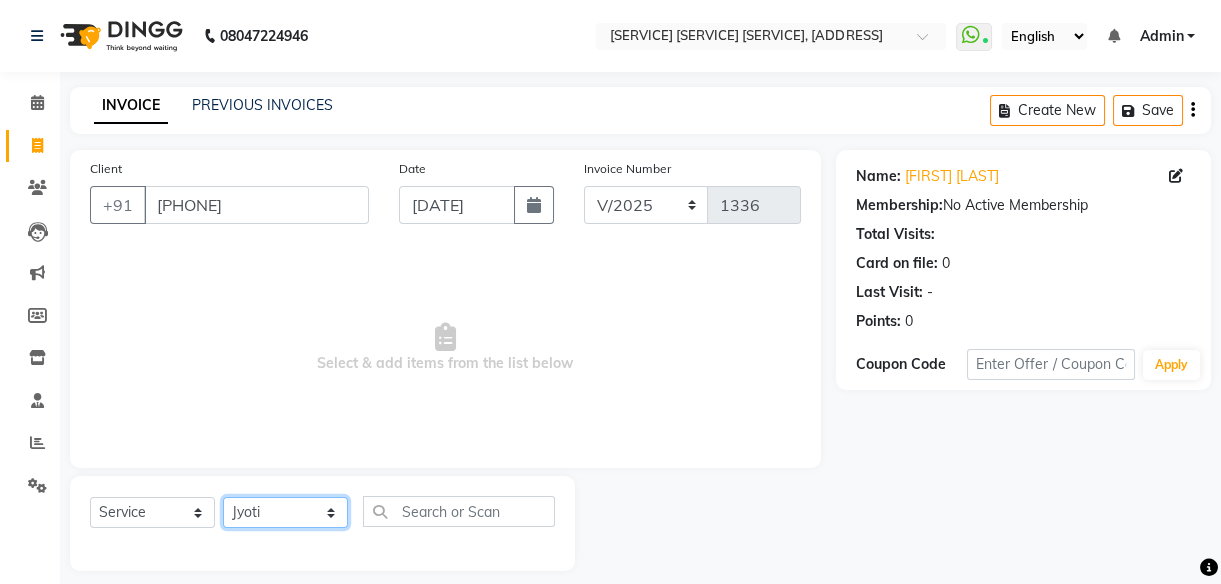 click on "Select Stylist [FIRST] Front Desk [FIRST] [FIRST] [FIRST] [FIRST]  [FIRST]  [FIRST] [FIRST]  [FIRST]" 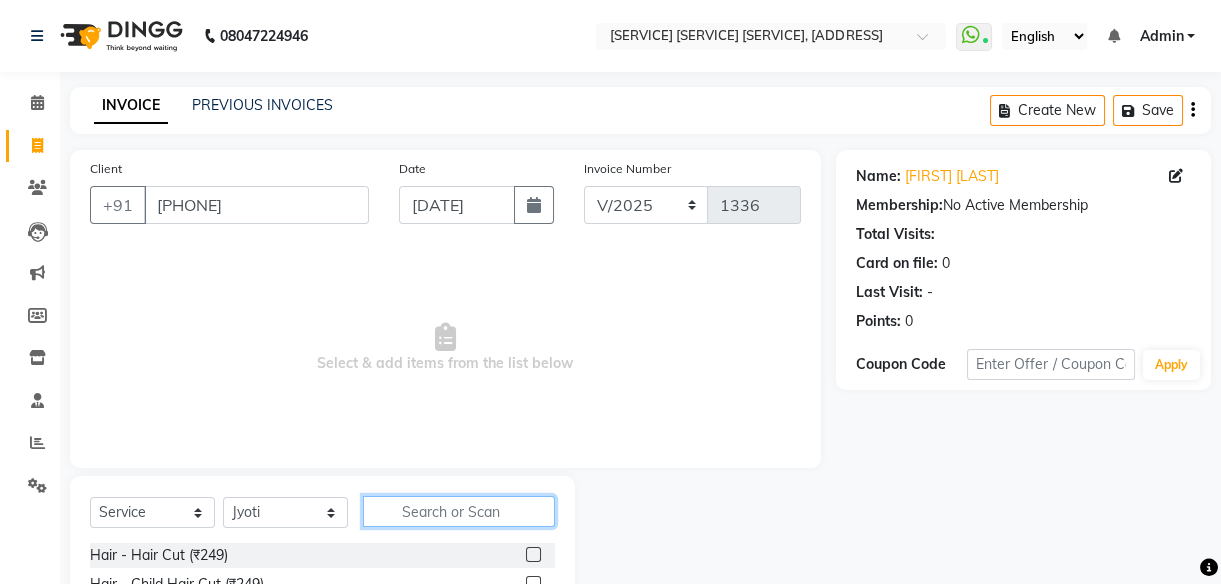 click 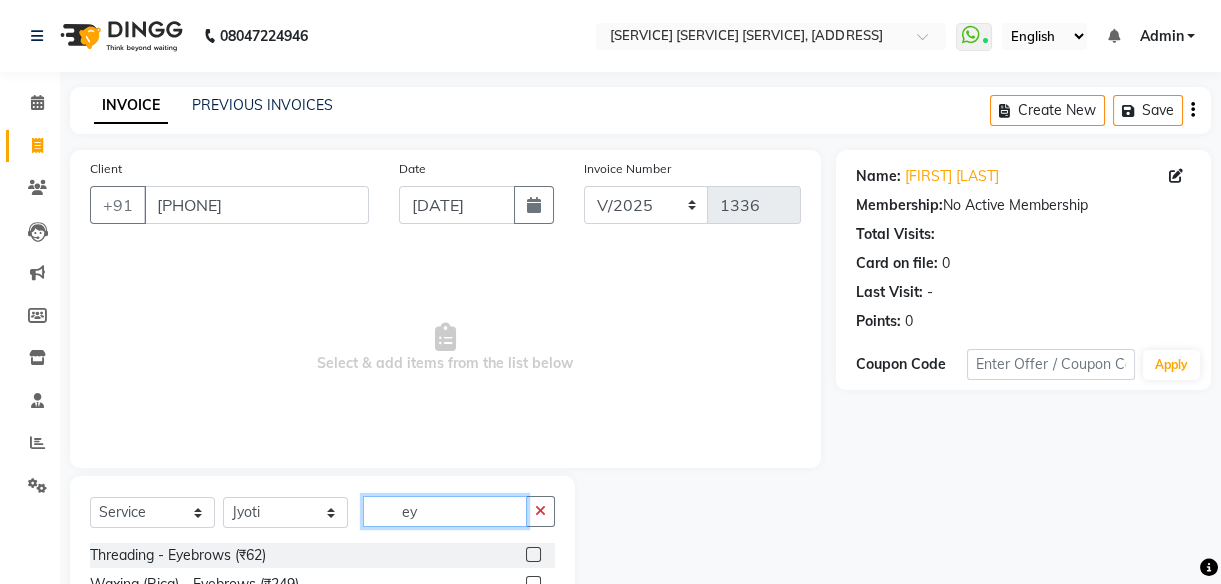 type on "ey" 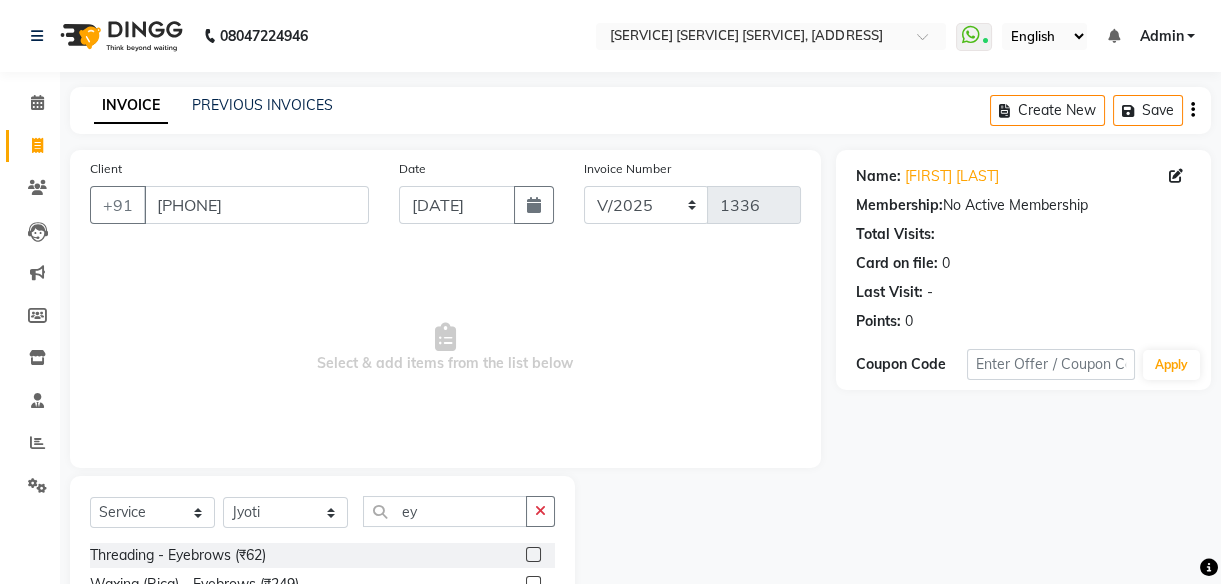 click 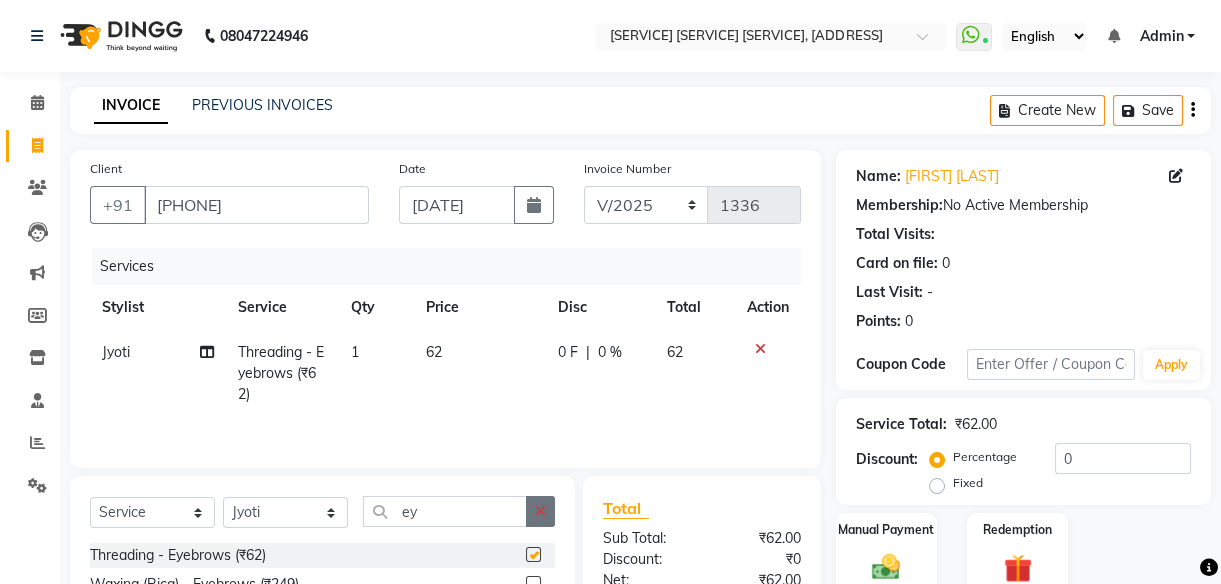 checkbox on "false" 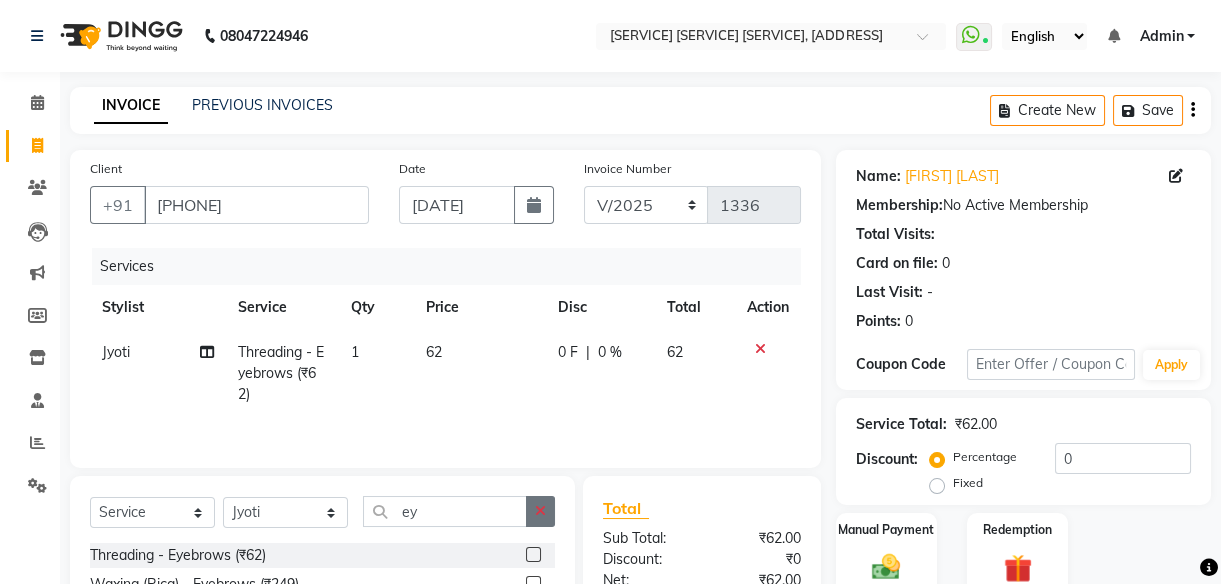 click 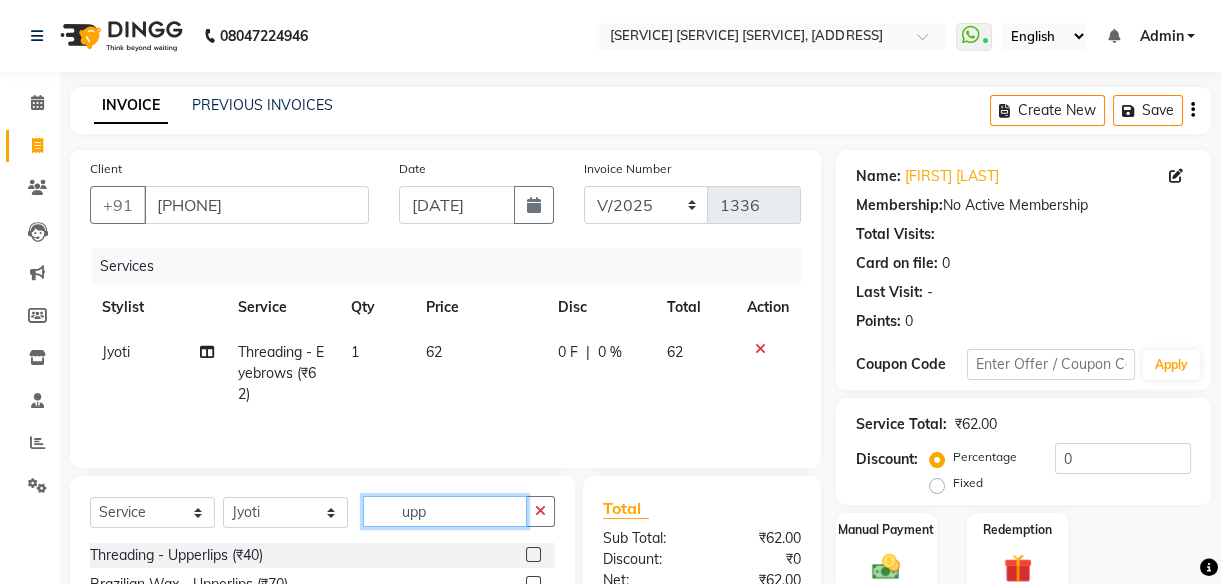 type on "upp" 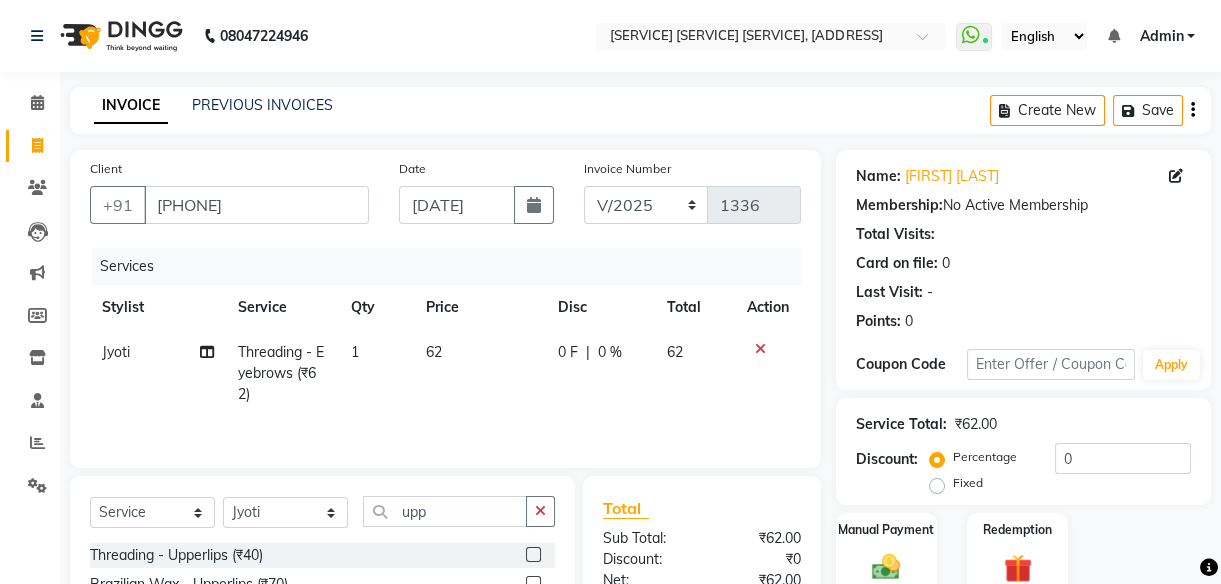 click 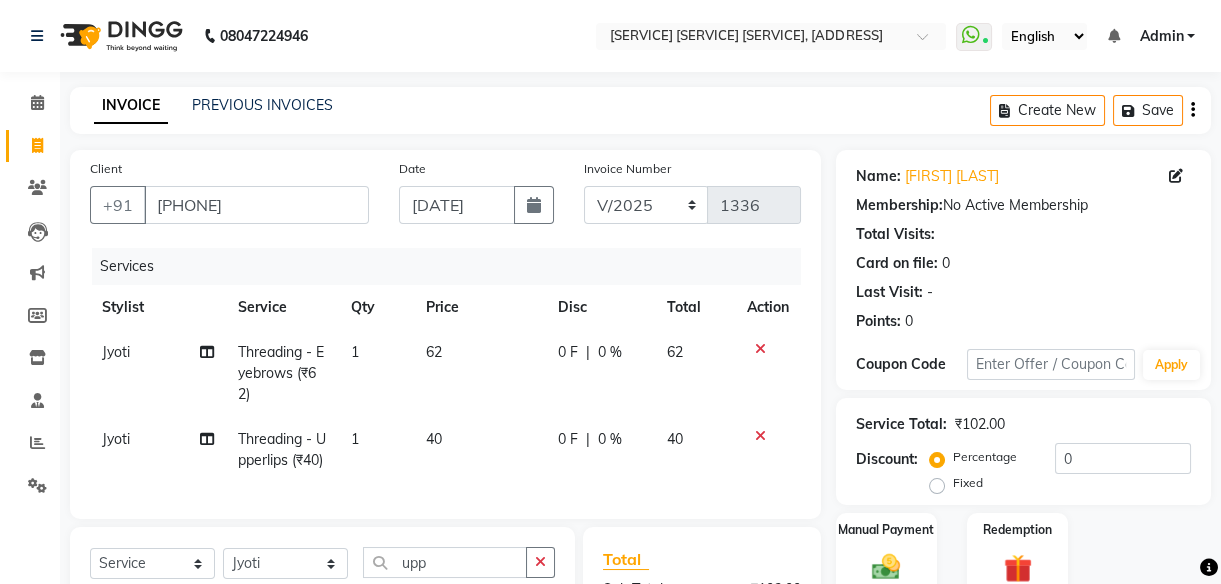 checkbox on "false" 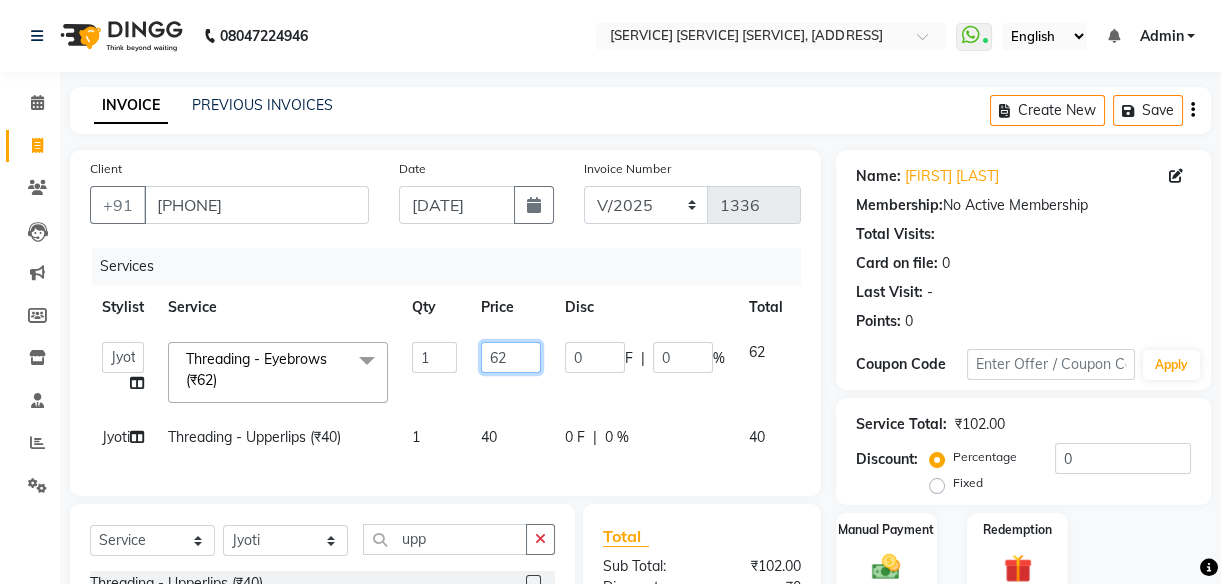 click on "62" 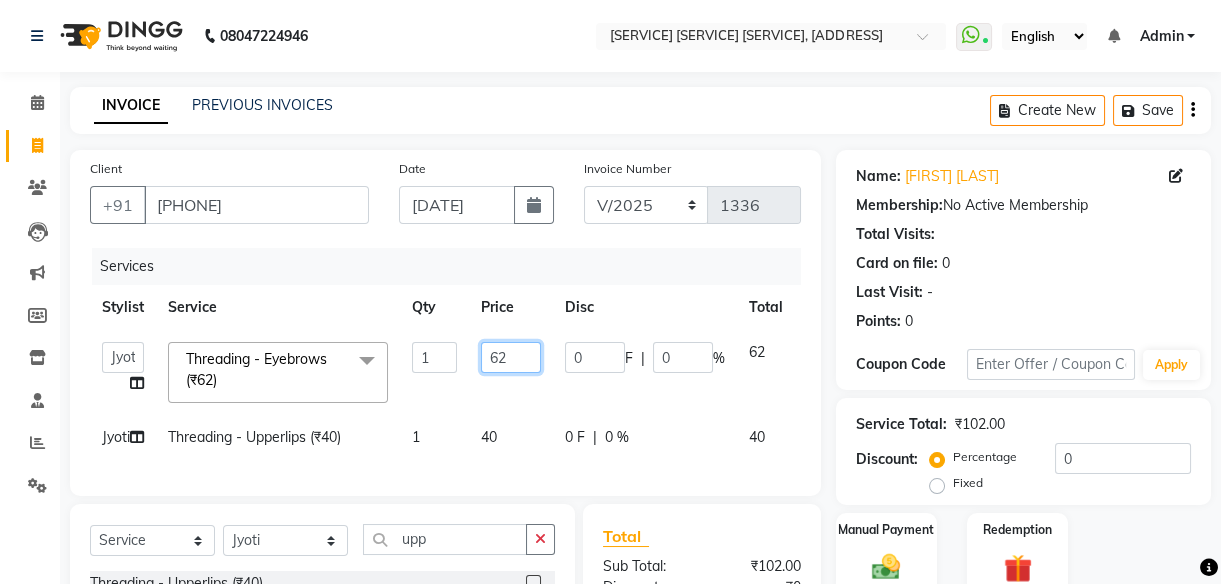 click on "62" 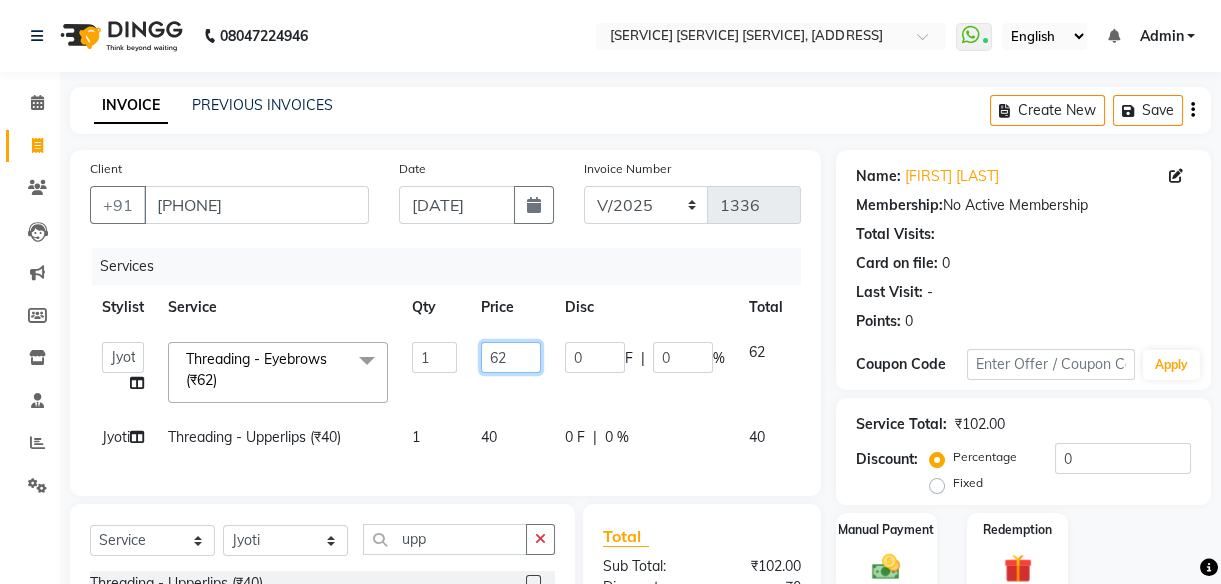 click on "62" 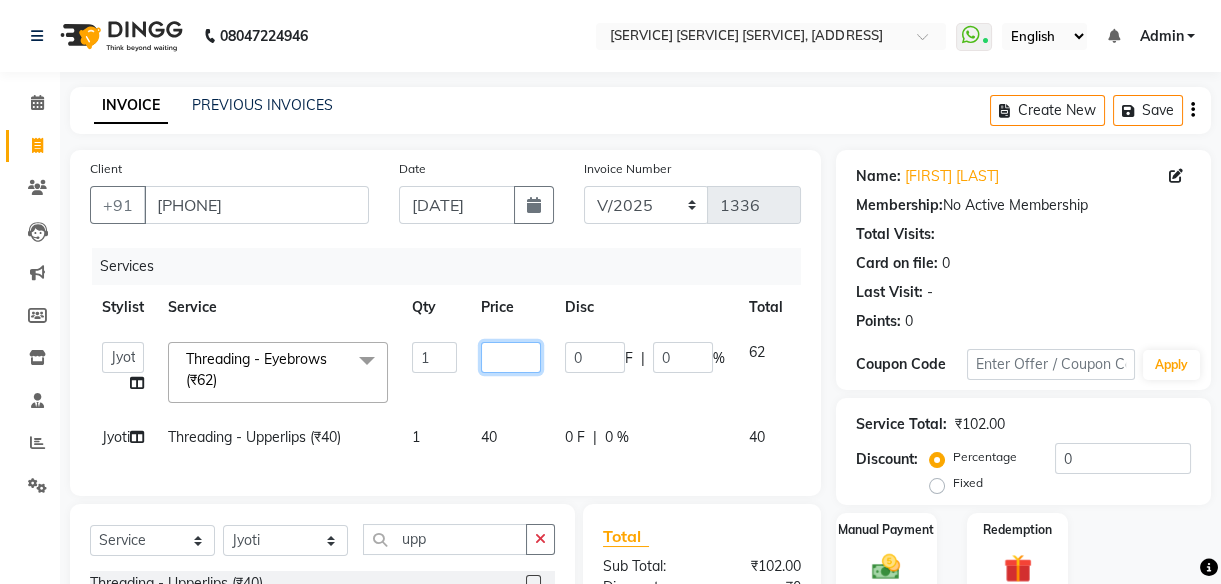 type on "5" 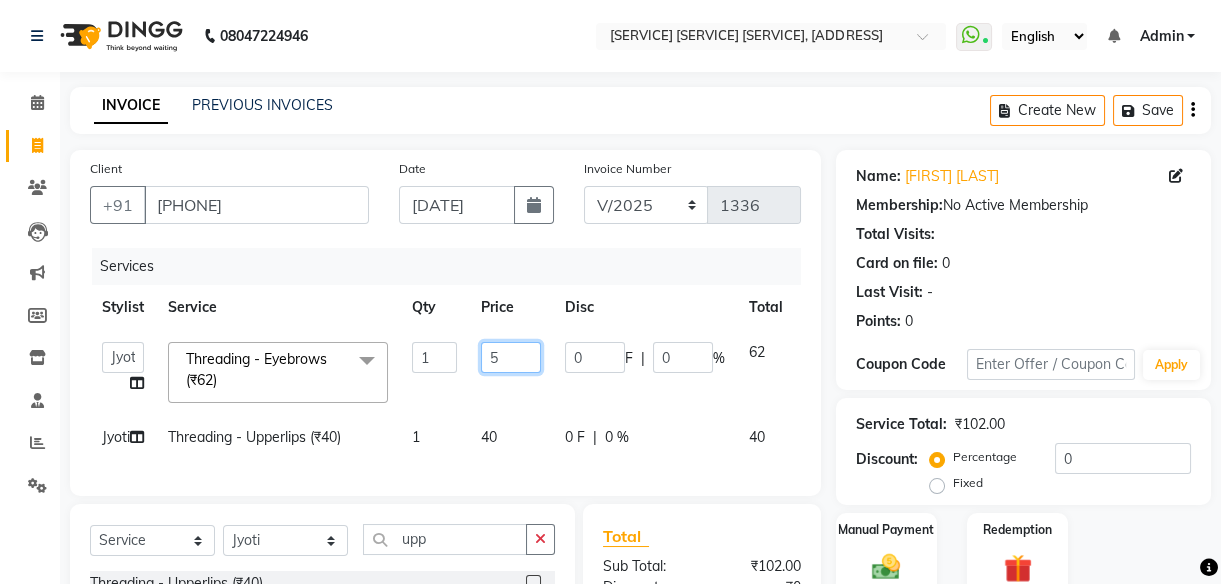type on "50" 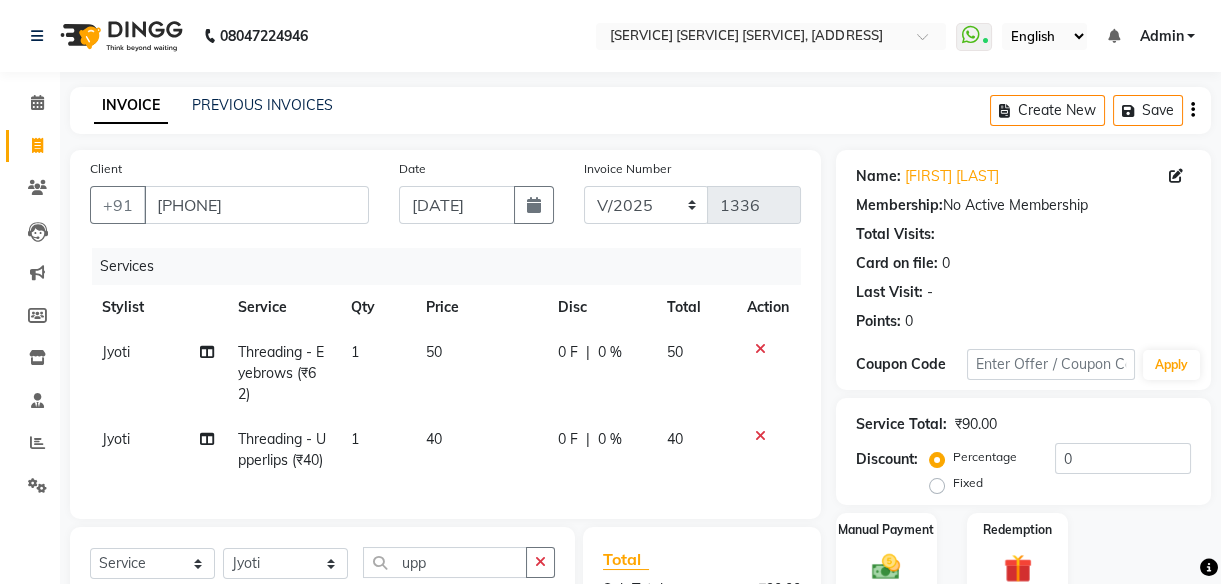 click on "40" 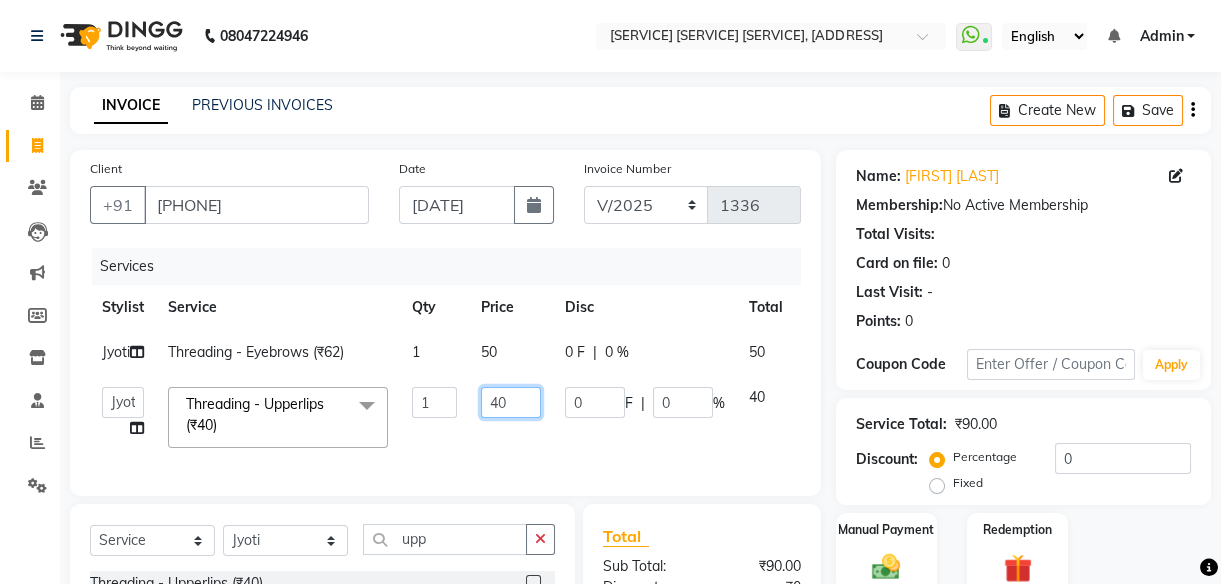 click on "40" 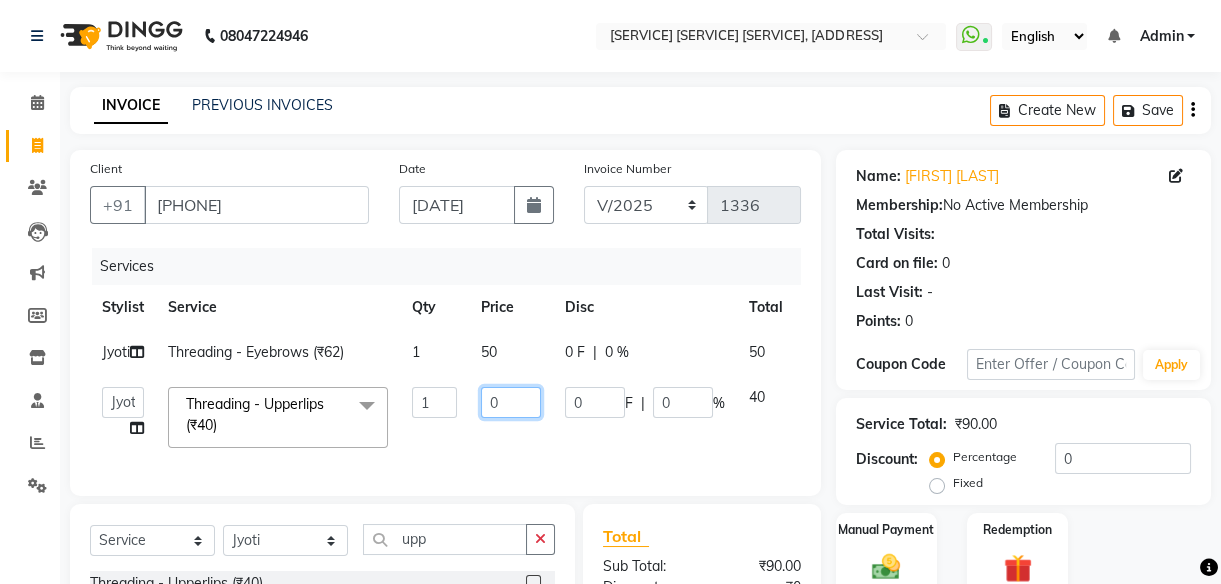 type on "30" 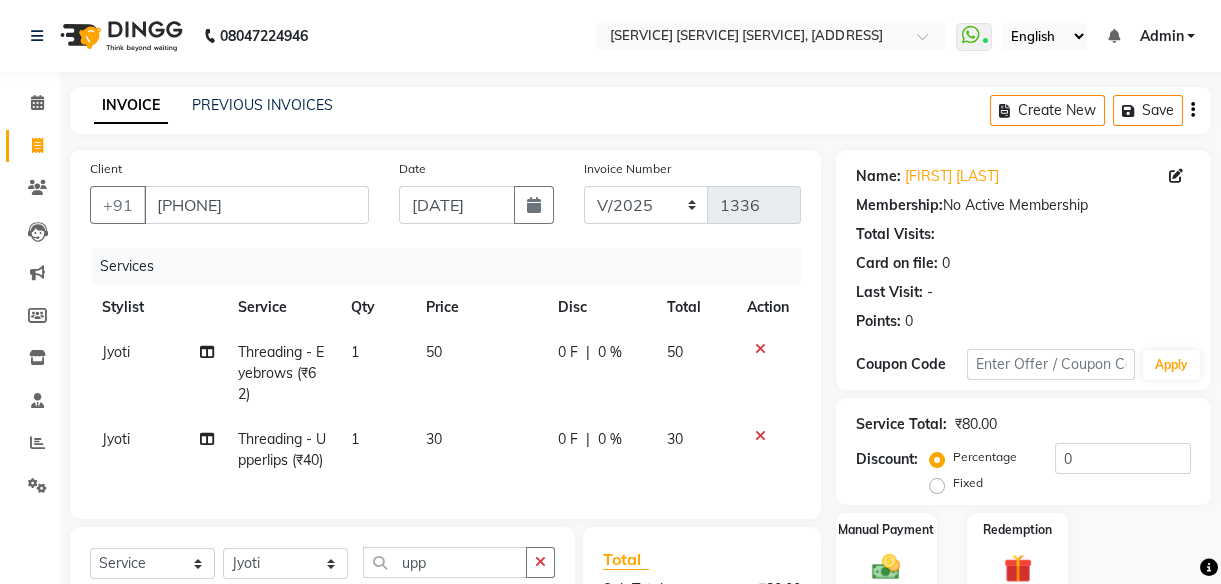 click on "30" 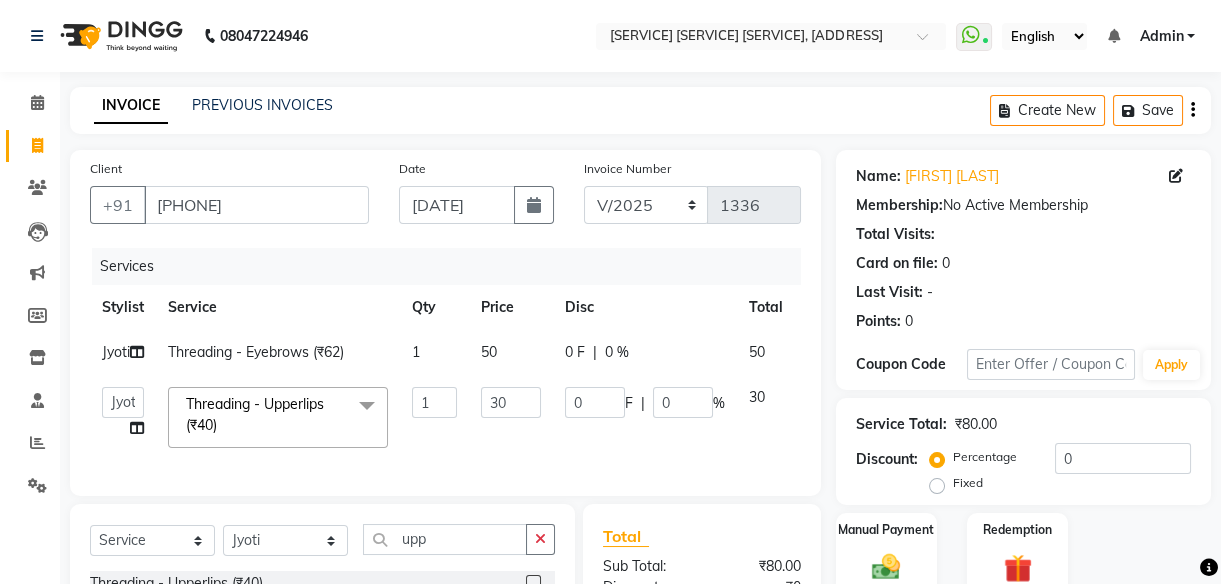 scroll, scrollTop: 280, scrollLeft: 0, axis: vertical 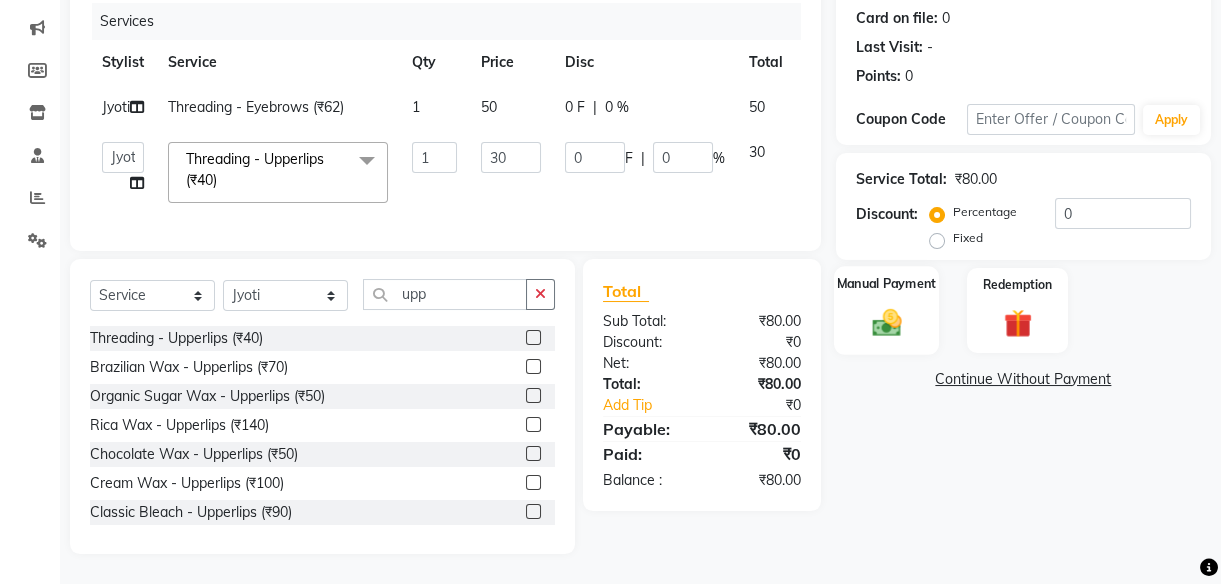 click on "Manual Payment" 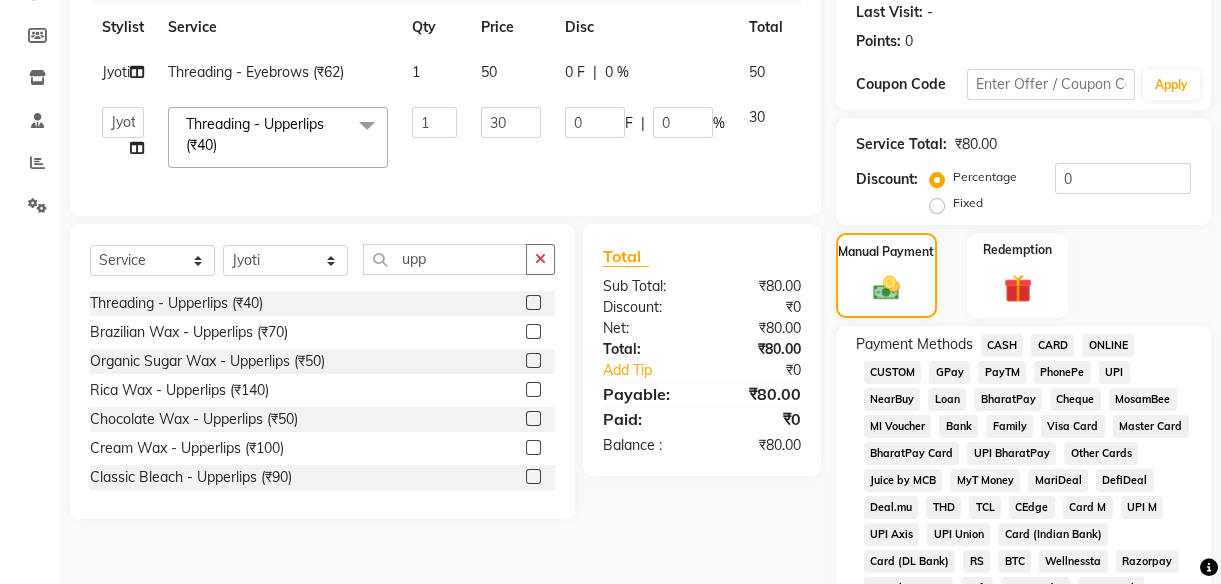 click on "UPI" 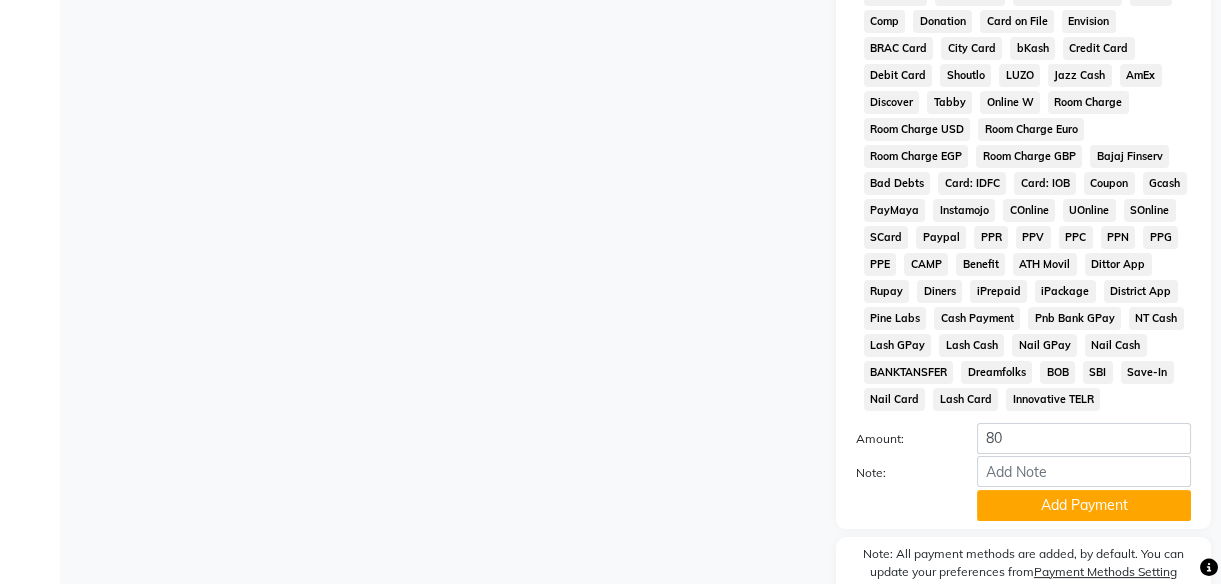 scroll, scrollTop: 1020, scrollLeft: 0, axis: vertical 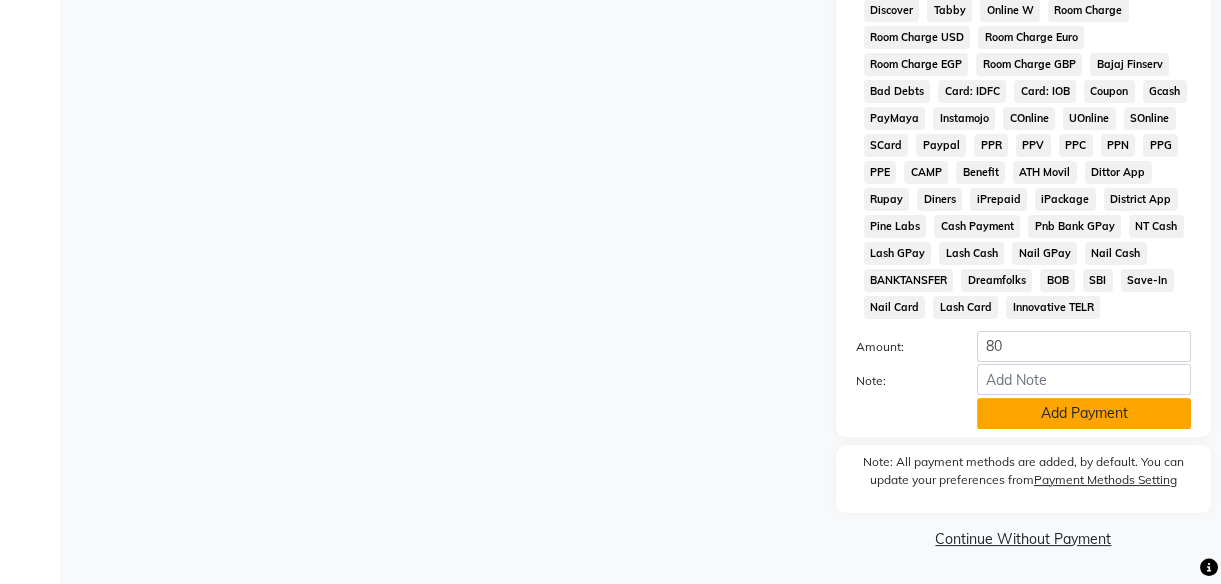 click on "Add Payment" 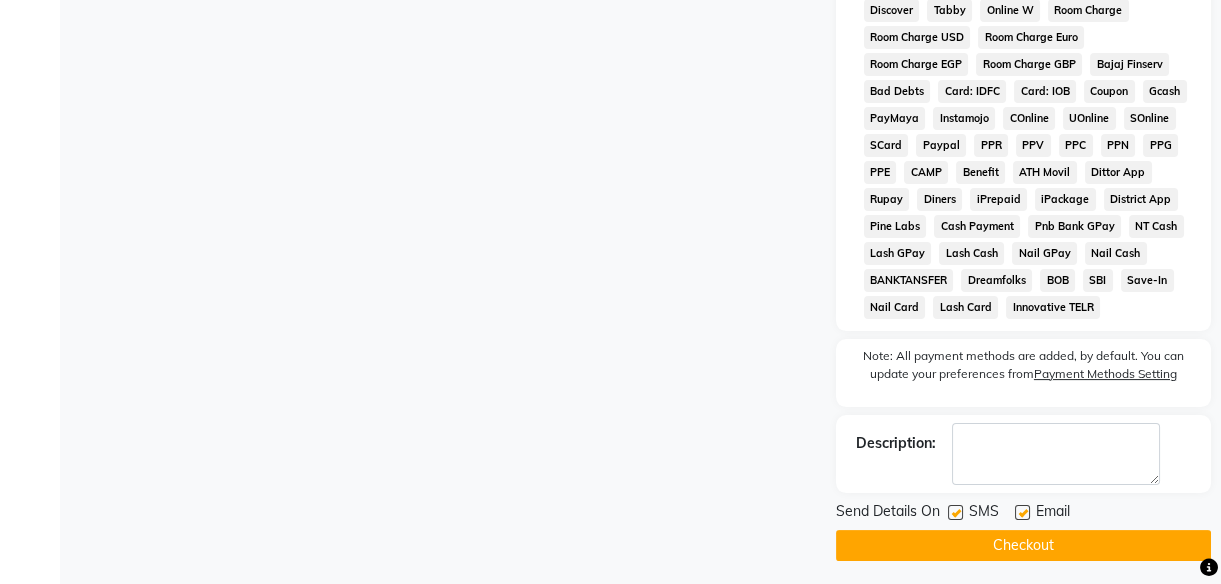 click 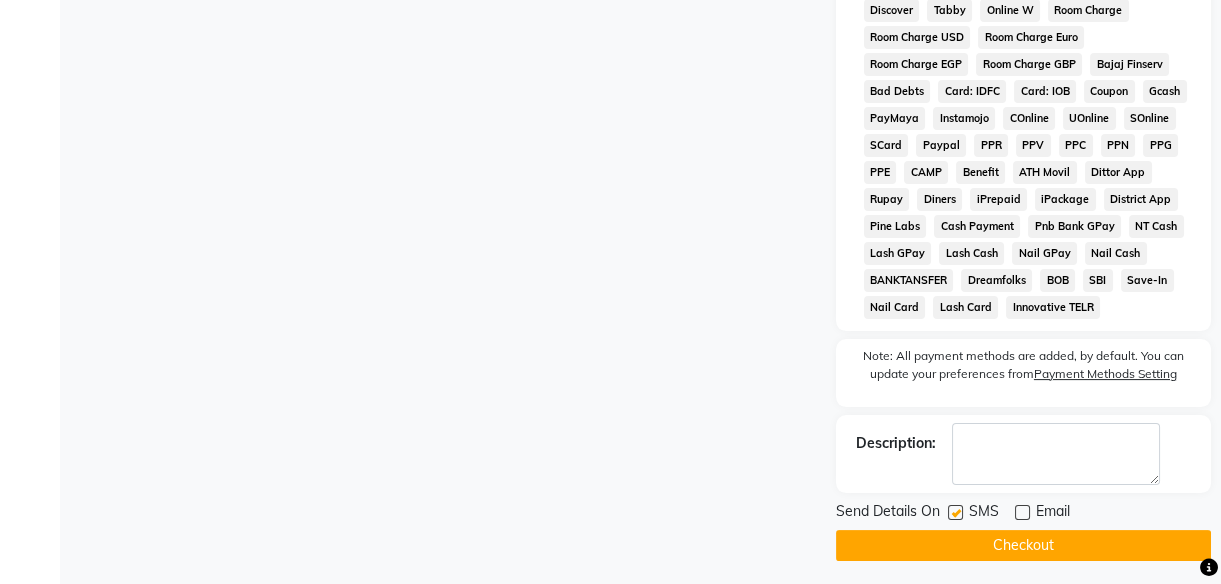 click 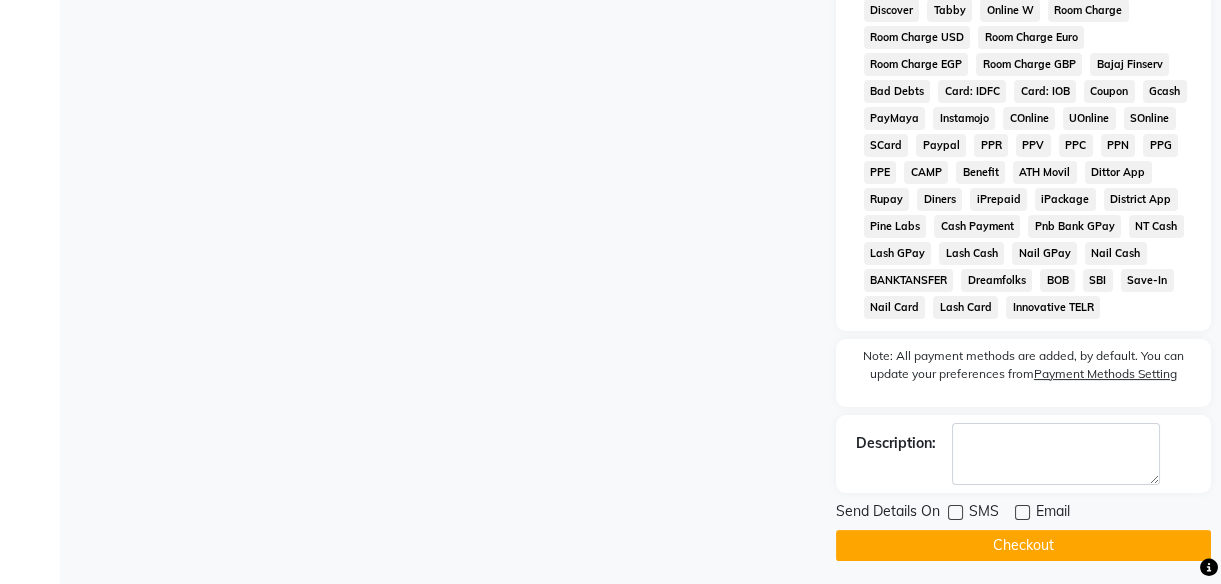 click on "Checkout" 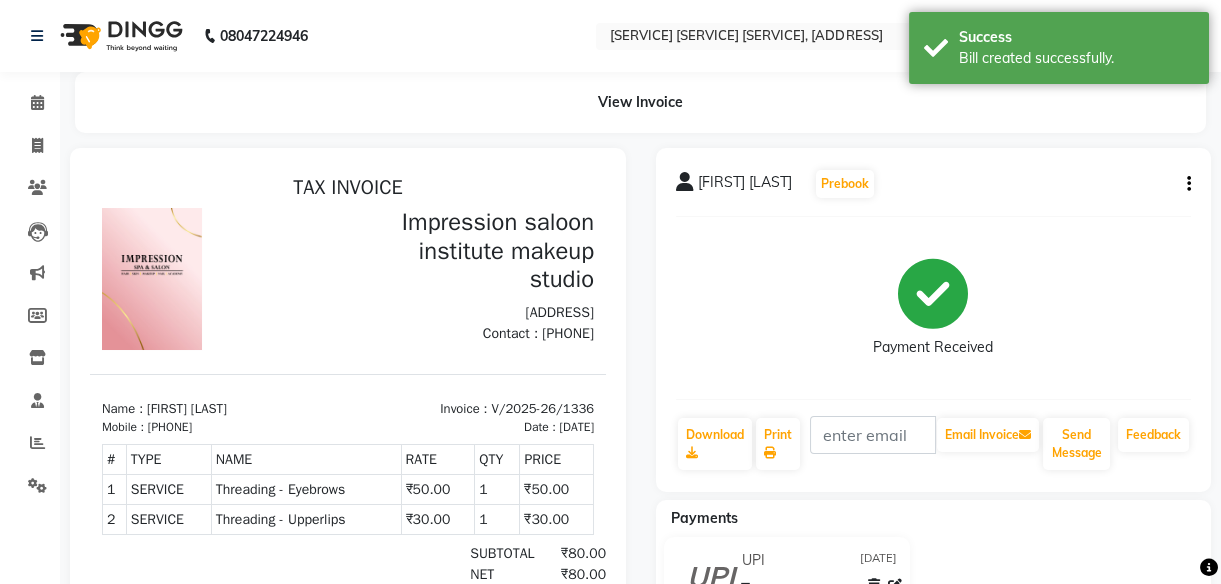 scroll, scrollTop: 0, scrollLeft: 0, axis: both 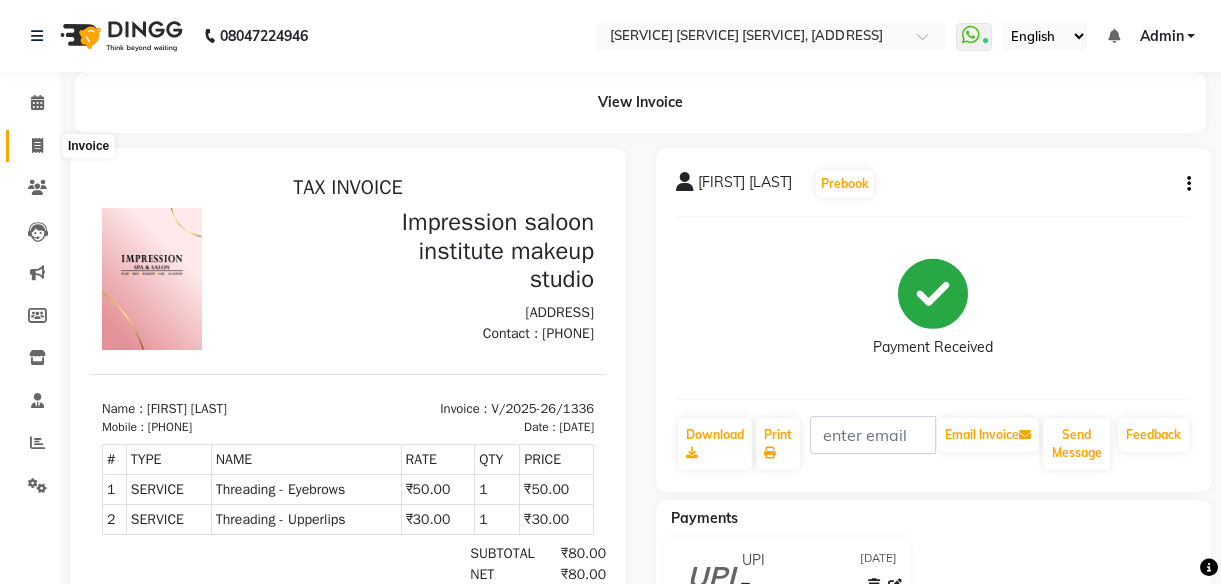 click 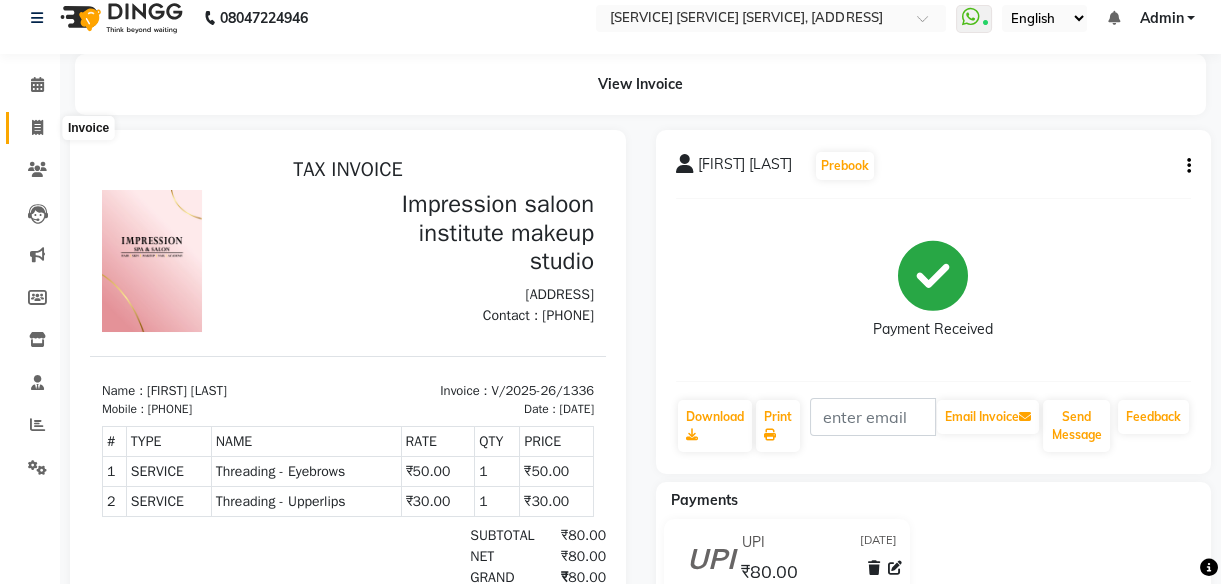select on "service" 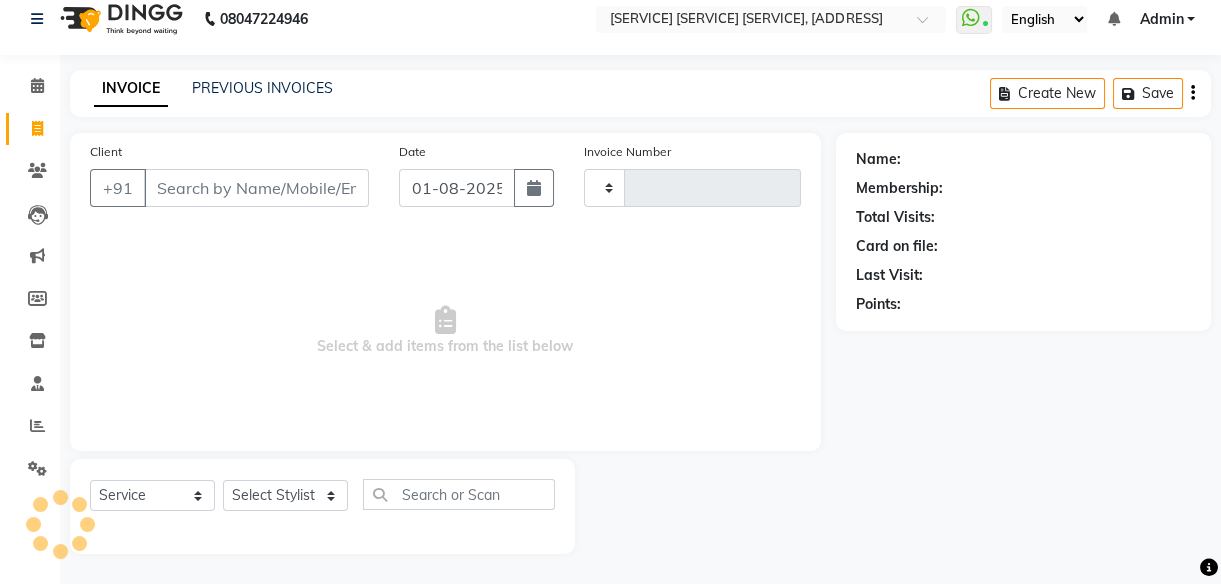 type on "1337" 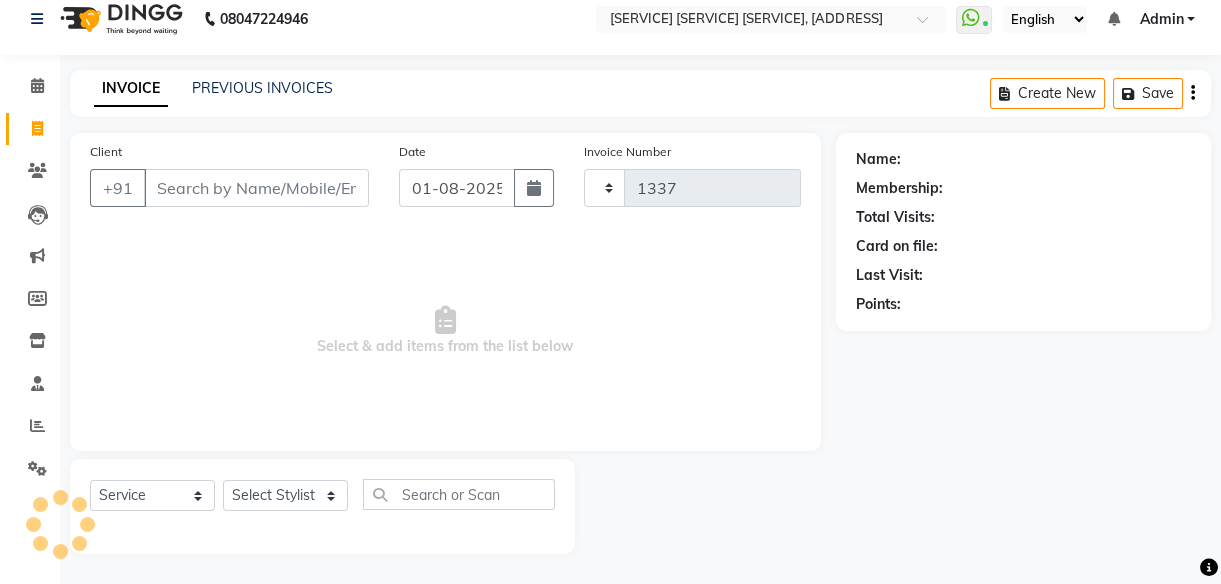 select on "437" 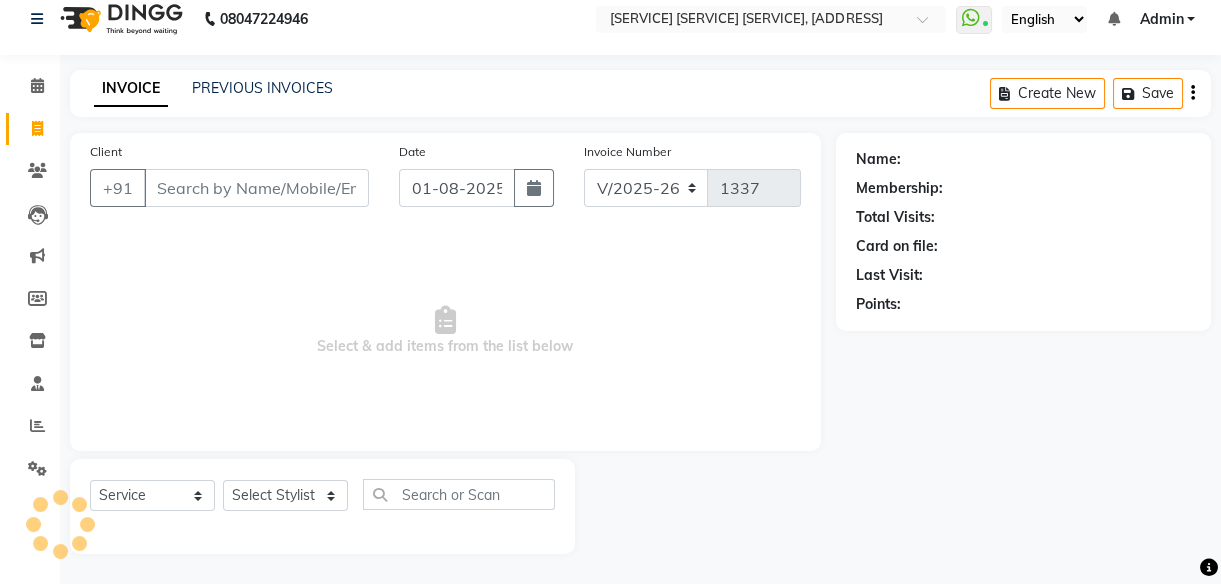 select on "product" 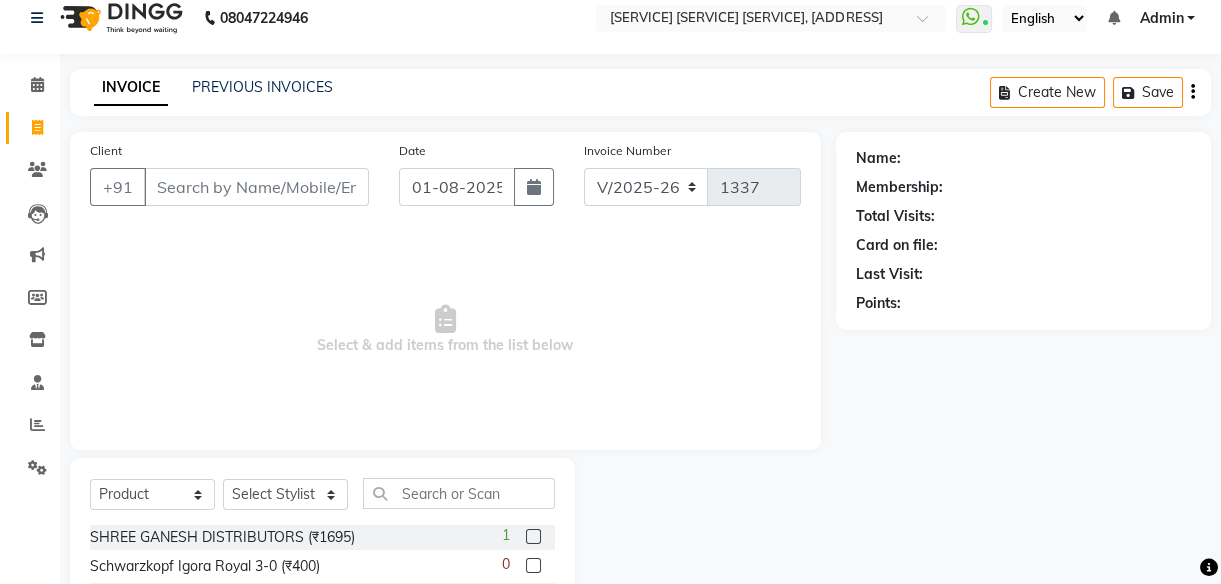 click on "Client" at bounding box center (256, 187) 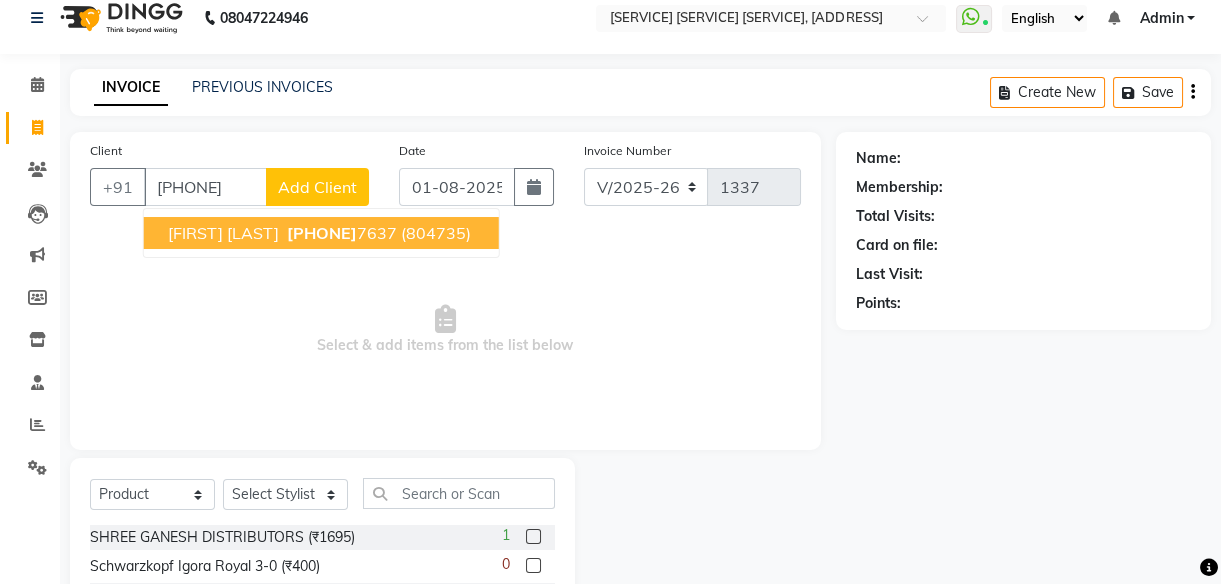 click on "[PHONE]" at bounding box center [340, 233] 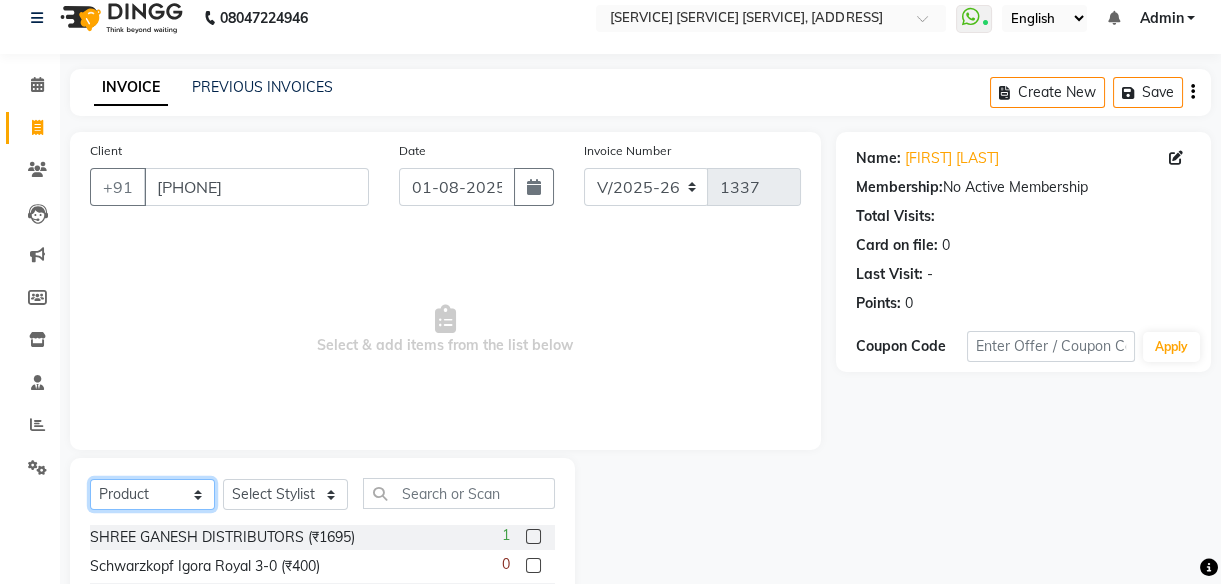 click on "Select  Service  Product  Membership  Package Voucher Prepaid Gift Card" 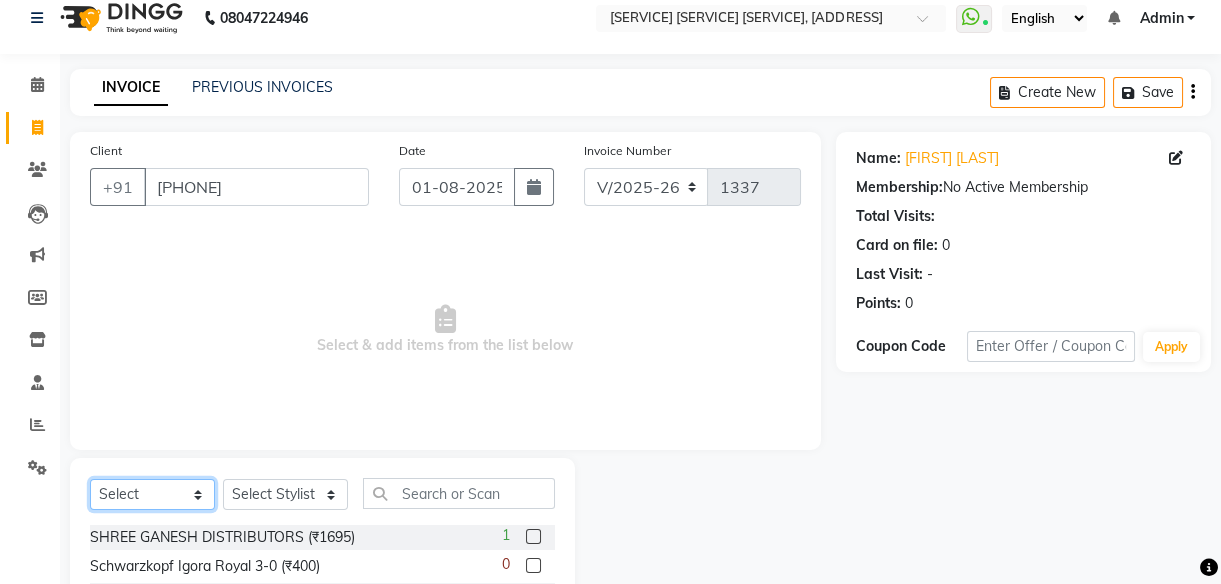 click on "Select  Service  Product  Membership  Package Voucher Prepaid Gift Card" 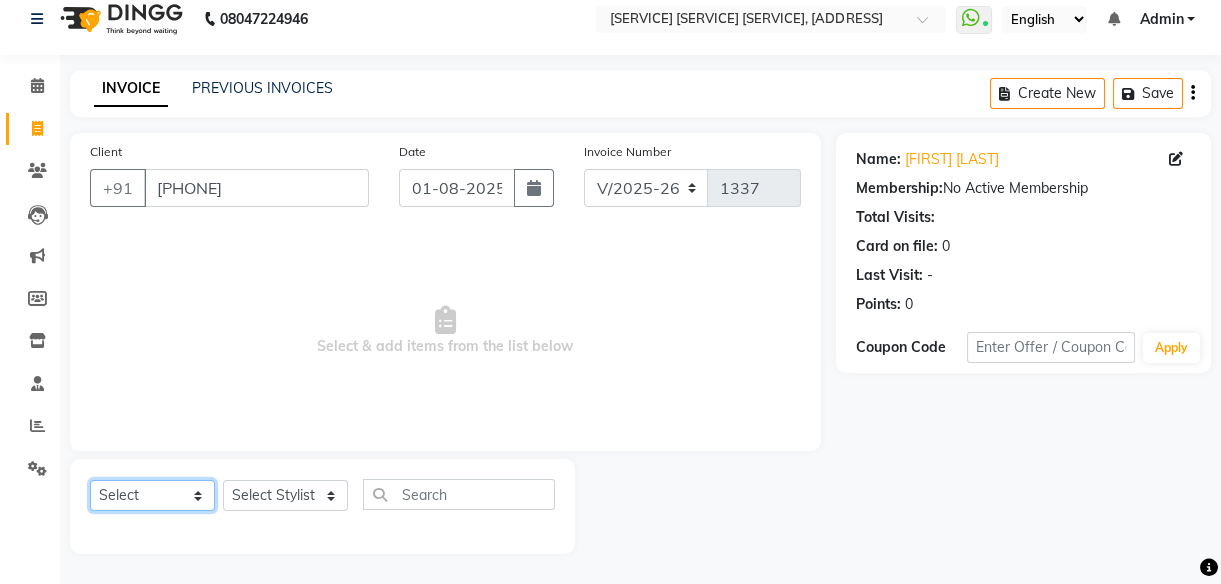 click on "Select  Service  Product  Membership  Package Voucher Prepaid Gift Card" 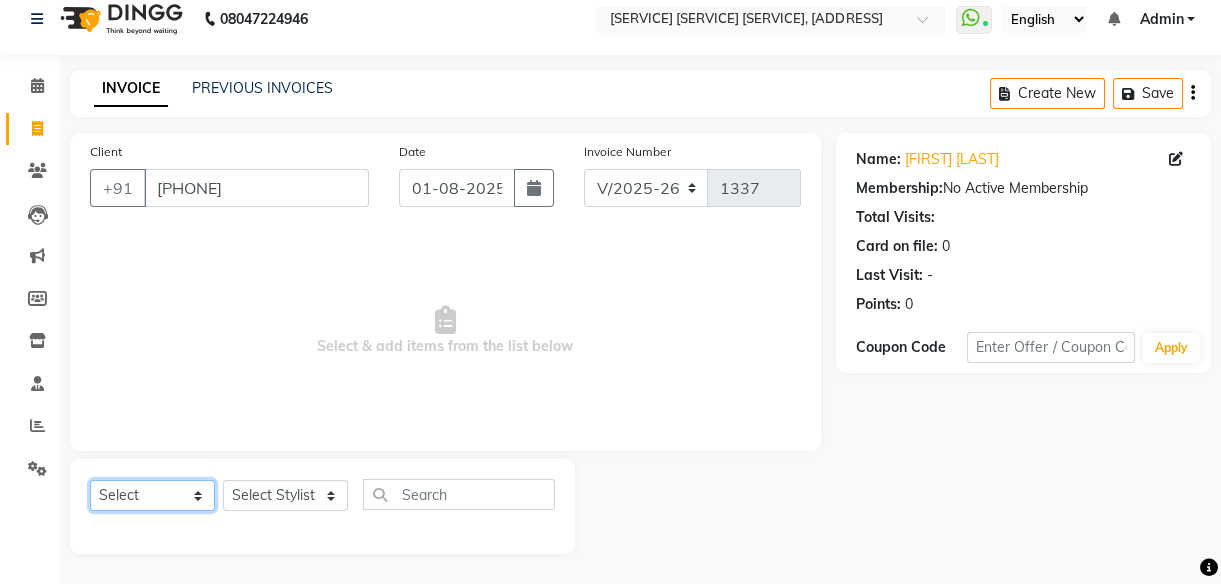select on "service" 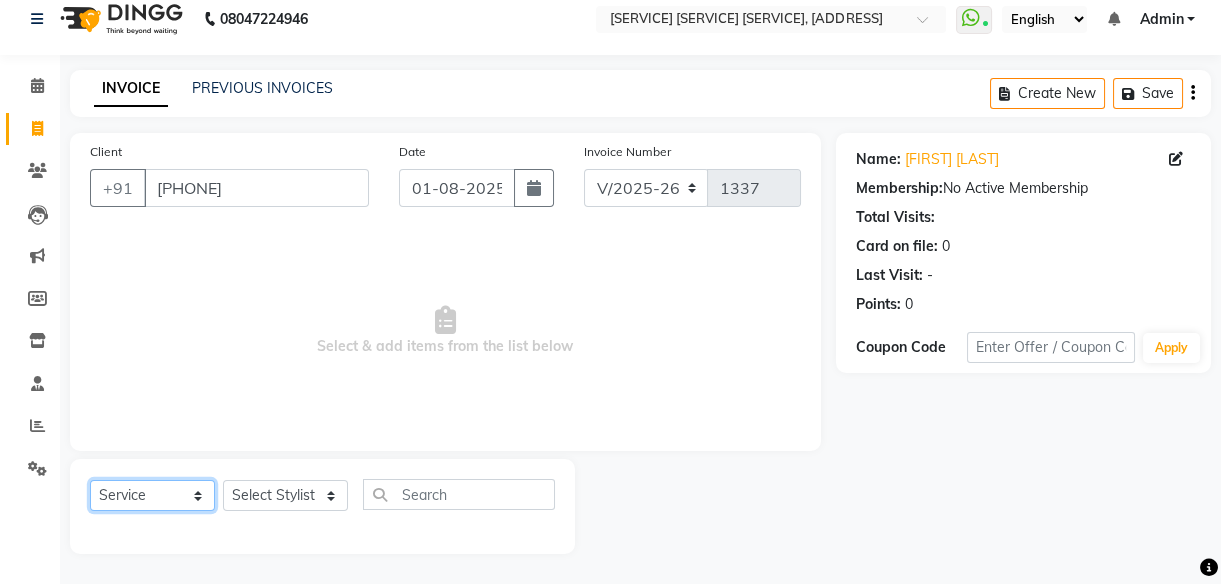 click on "Select  Service  Product  Membership  Package Voucher Prepaid Gift Card" 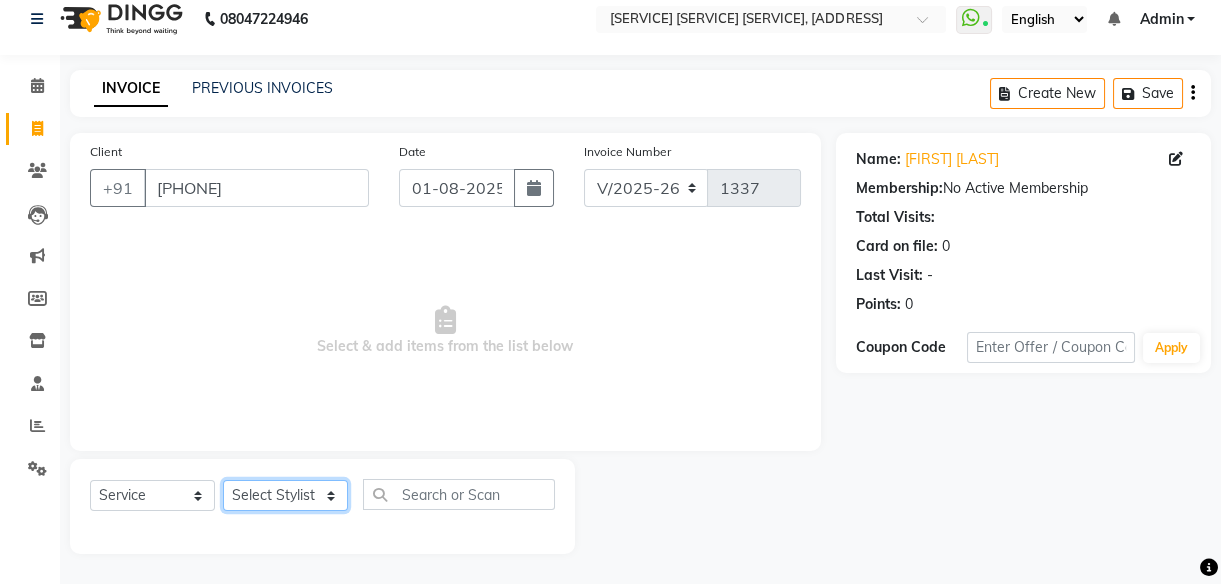 click on "Select Stylist [FIRST] Front Desk [FIRST] [FIRST] [FIRST] [FIRST]  [FIRST]  [FIRST] [FIRST]  [FIRST]" 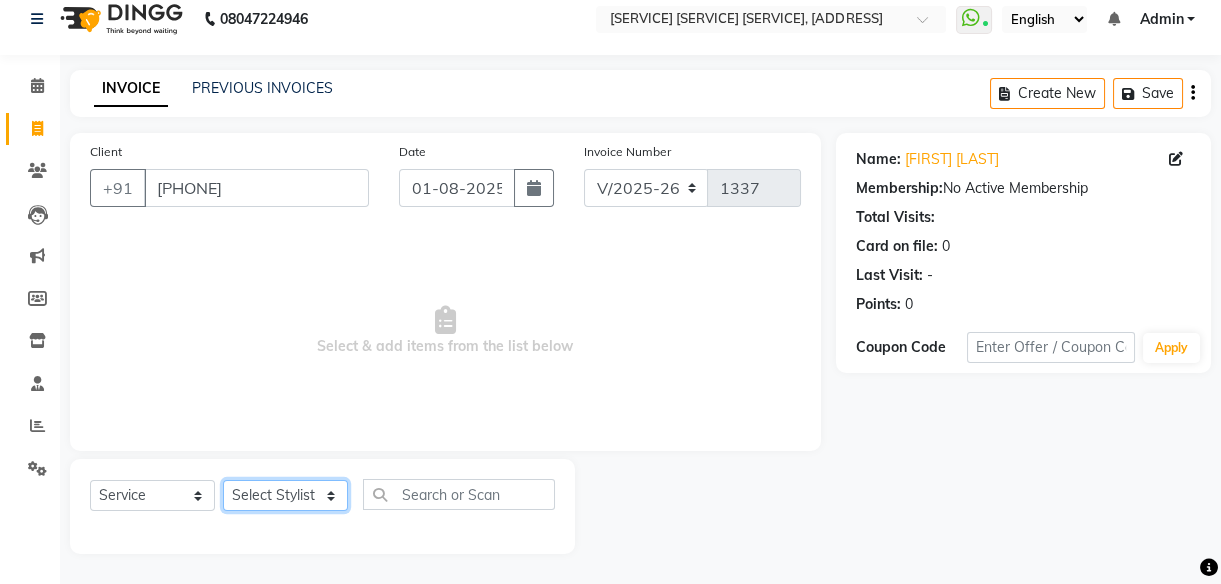 select on "49707" 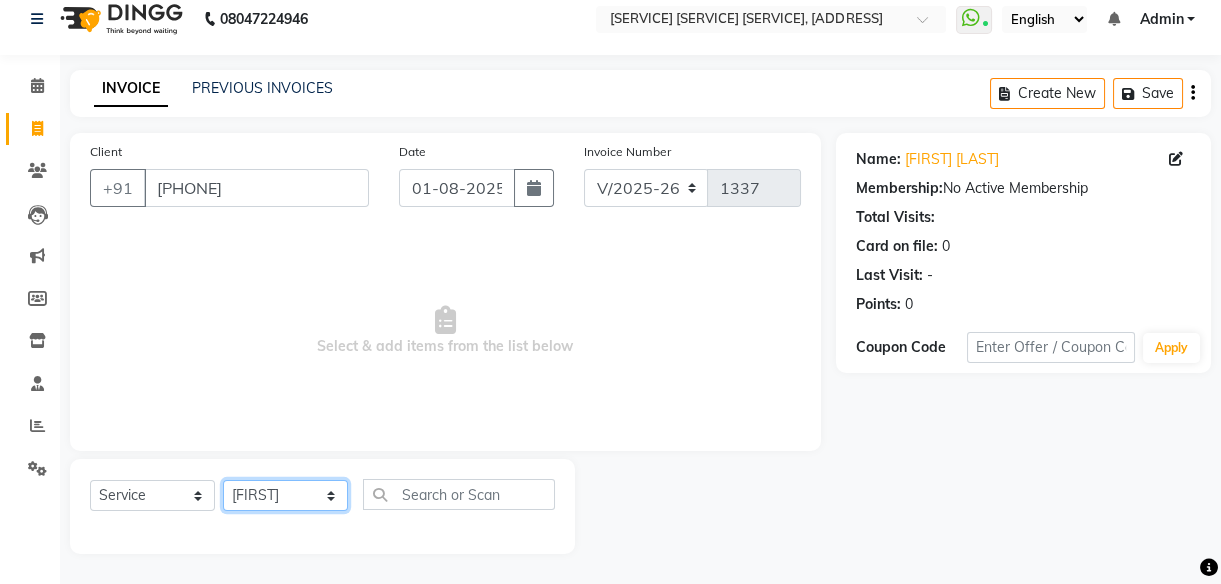click on "Select Stylist [FIRST] Front Desk [FIRST] [FIRST] [FIRST] [FIRST]  [FIRST]  [FIRST] [FIRST]  [FIRST]" 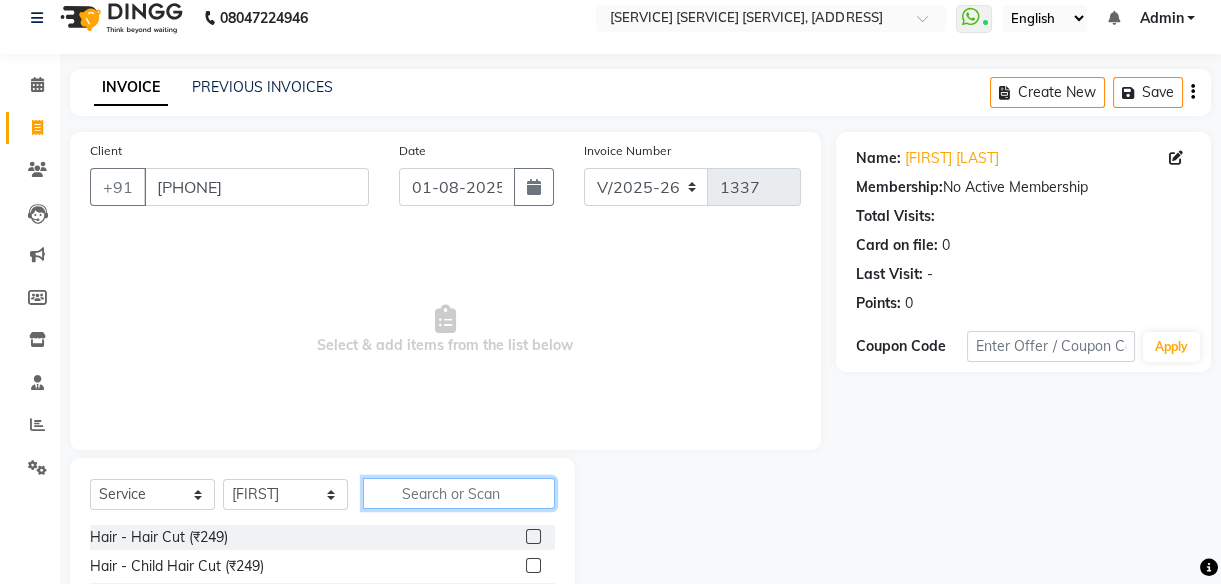 click 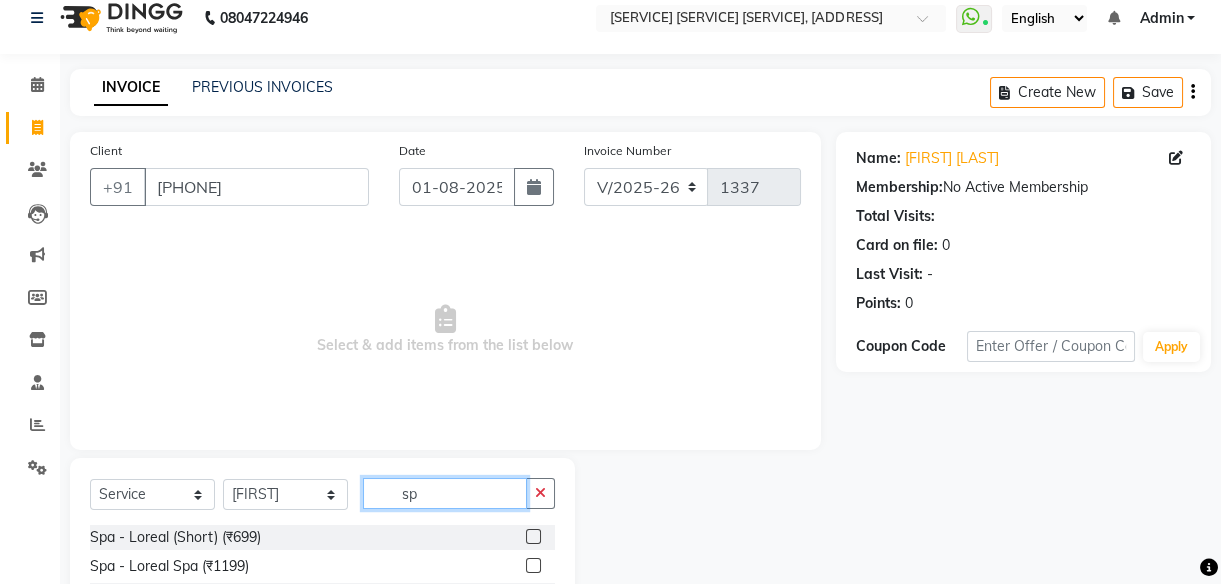 type on "s" 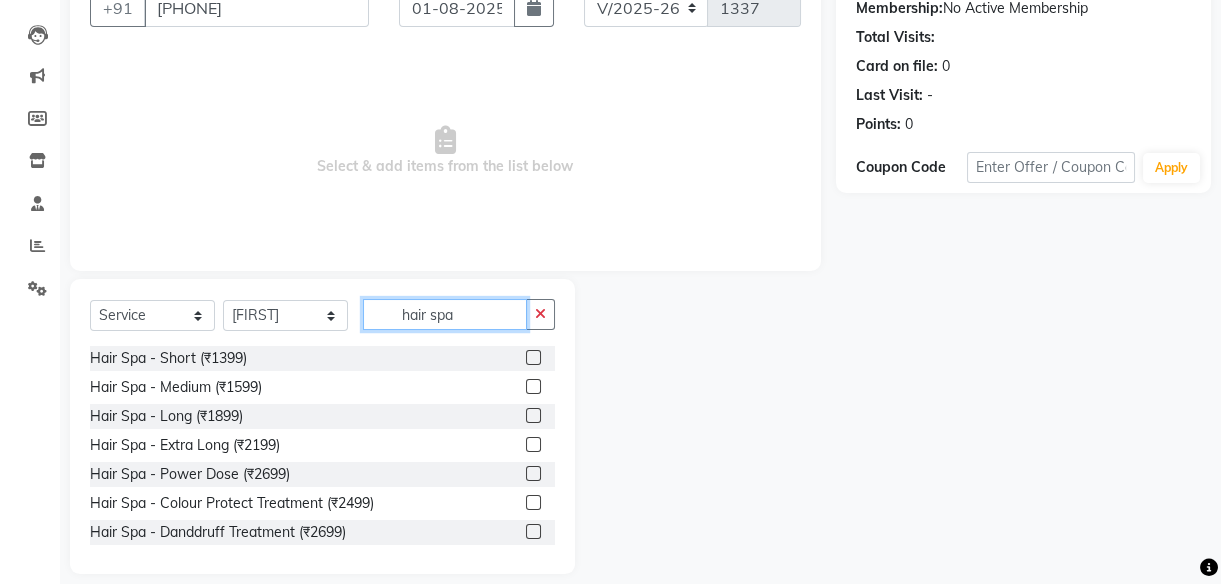 scroll, scrollTop: 198, scrollLeft: 0, axis: vertical 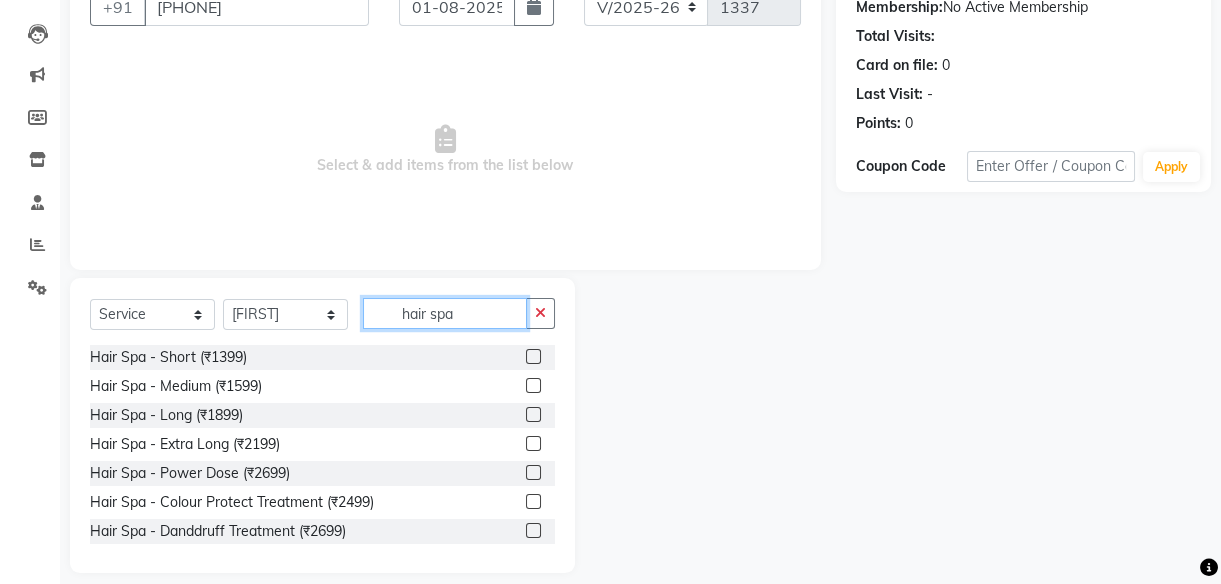 type on "hair spa" 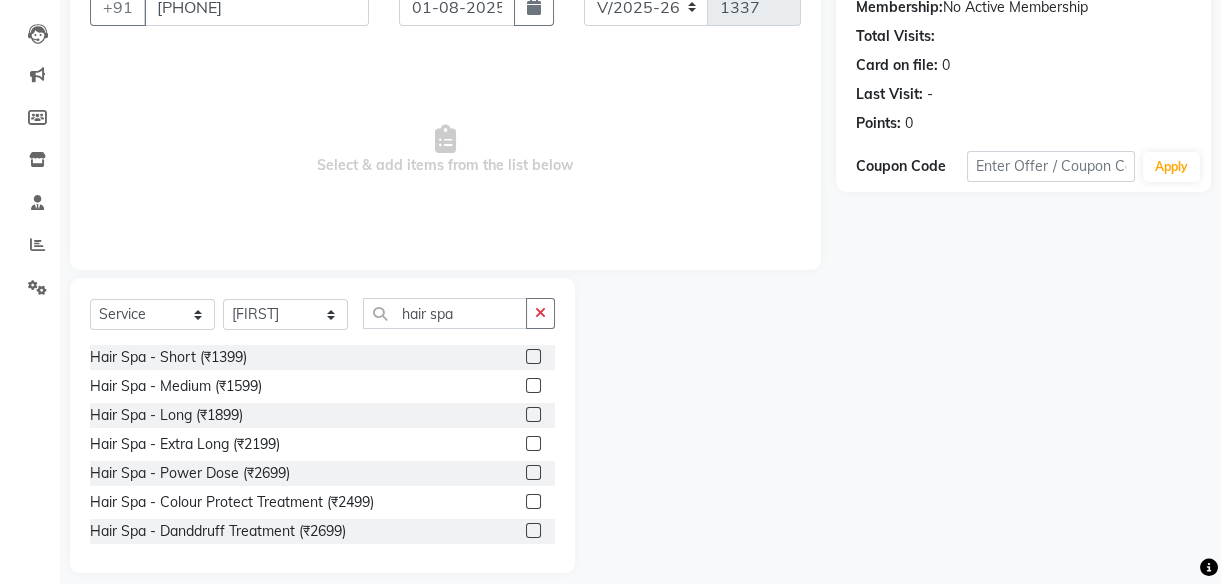click 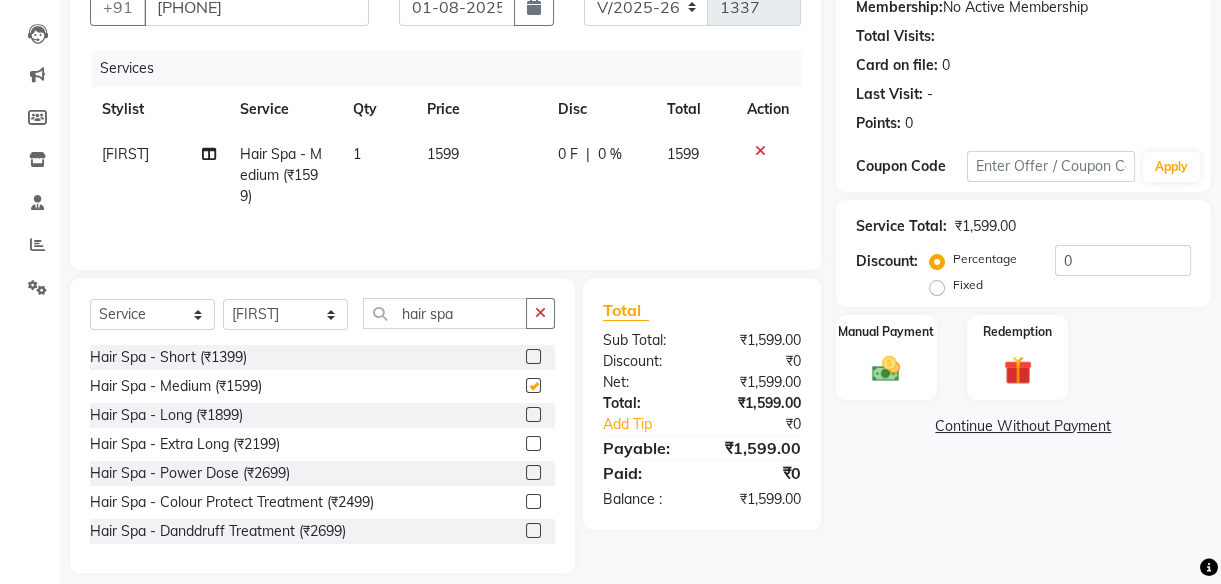 checkbox on "false" 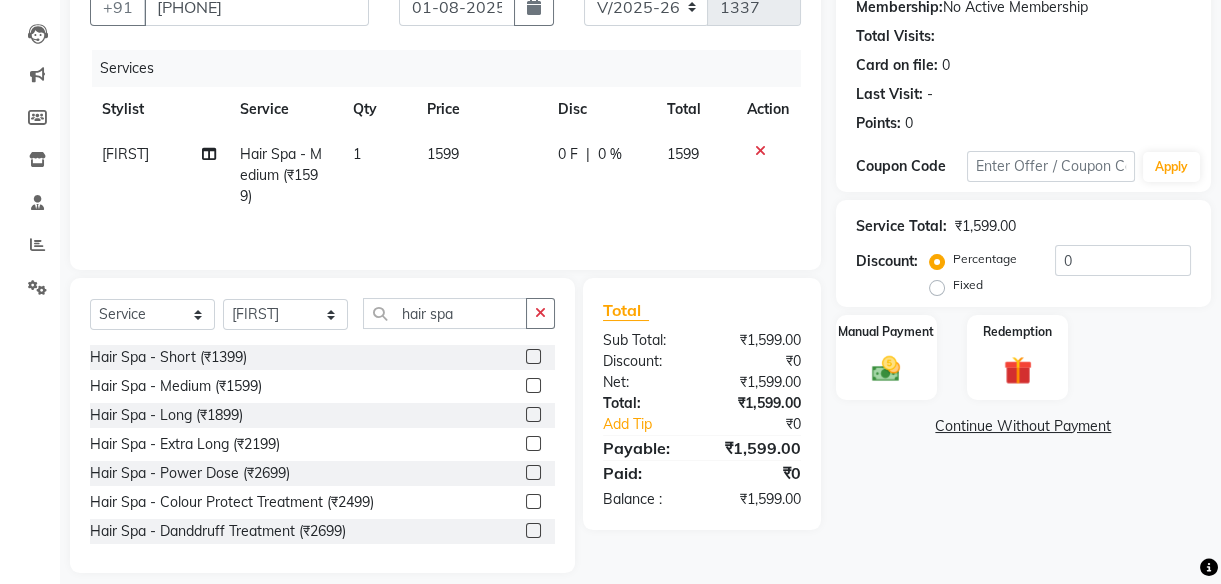 click on "1599" 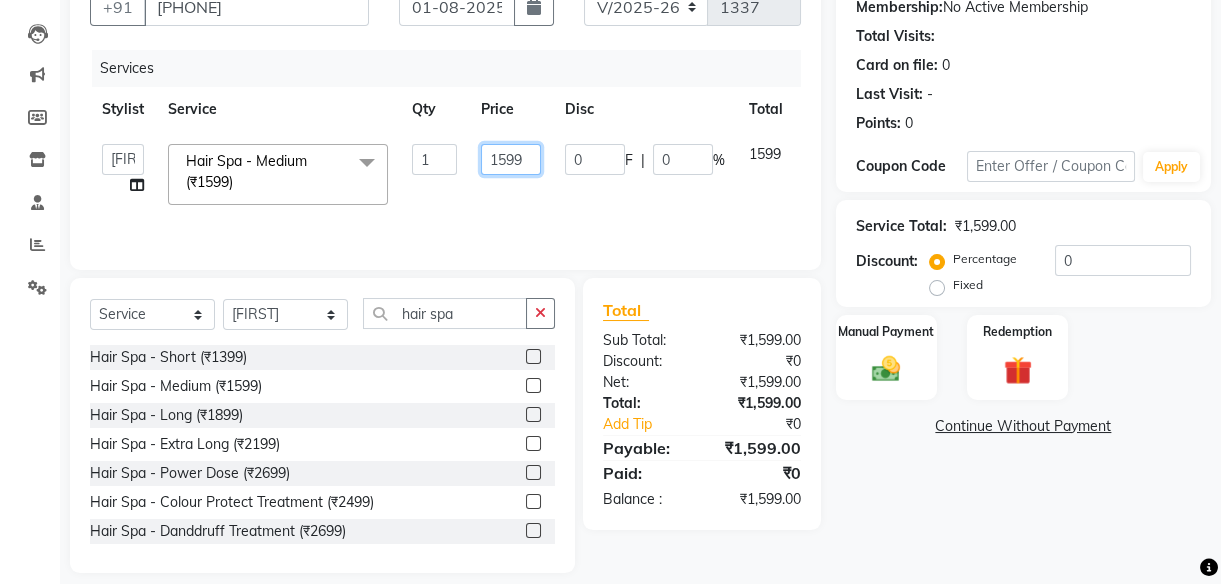 click on "1599" 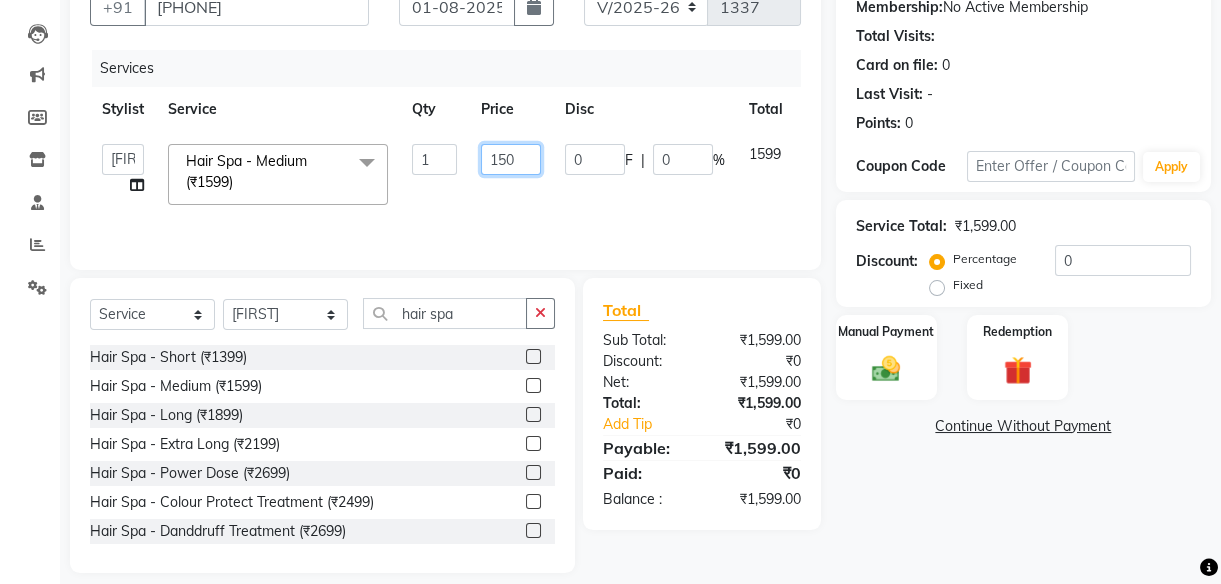 type on "1500" 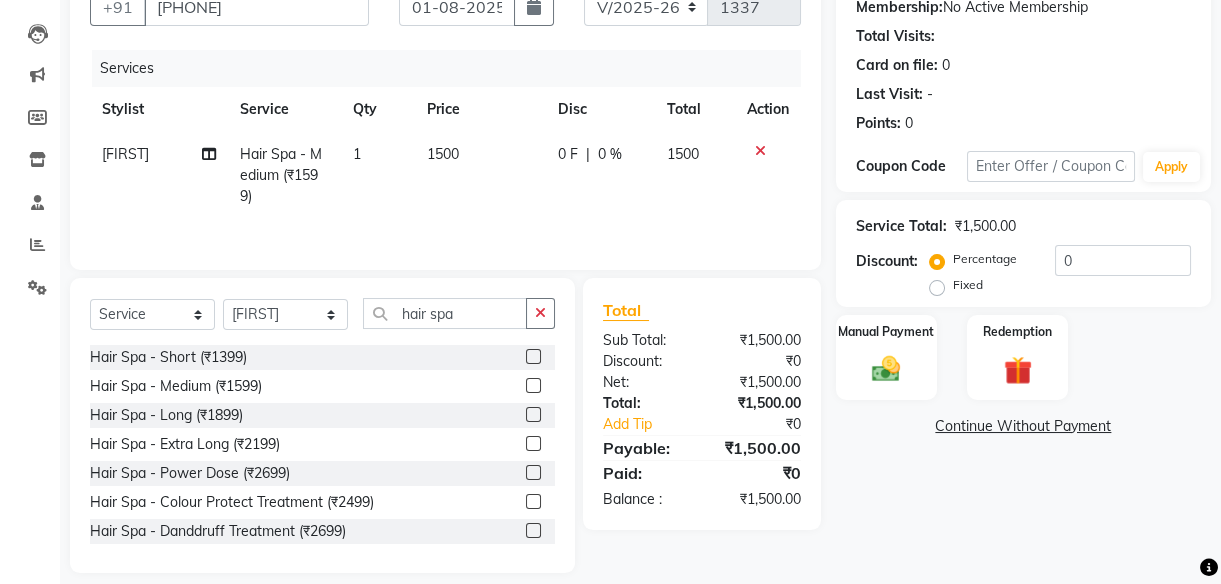 click on "[SERVICE] [SERVICE] - [SERVICE] ([PRICE]) [QUANTITY] [PRICE] [DISCOUNT] [TOTAL] [ACTION] [FIRST]  [SERVICE]  [SERVICE] - [SERVICE] ([PRICE]) [QUANTITY] [PRICE] [DISCOUNT] [TOTAL]" 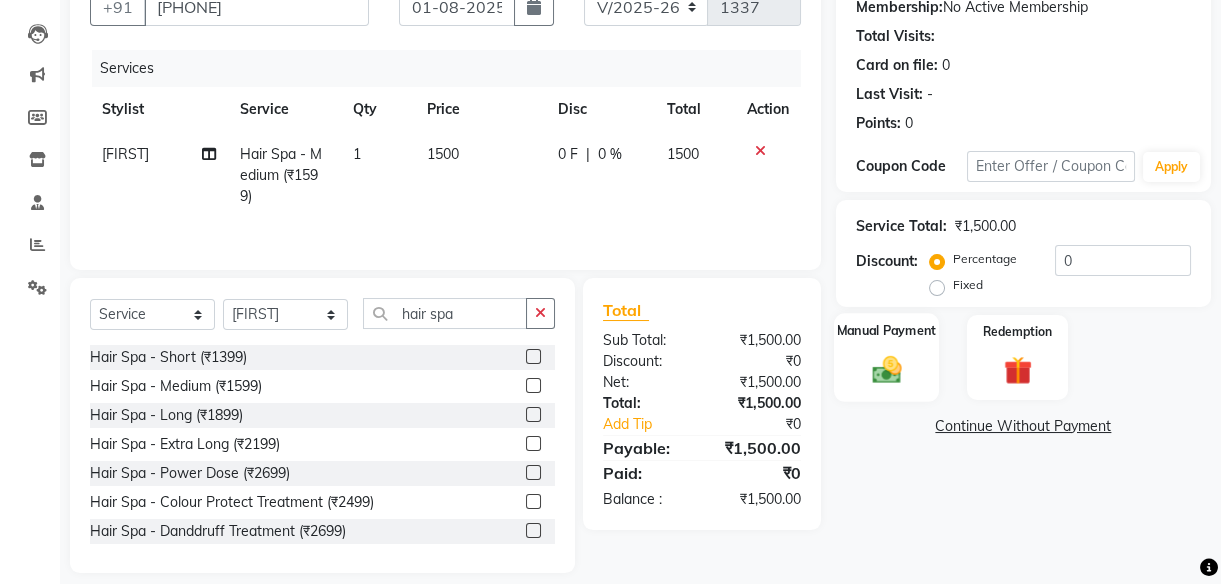 click 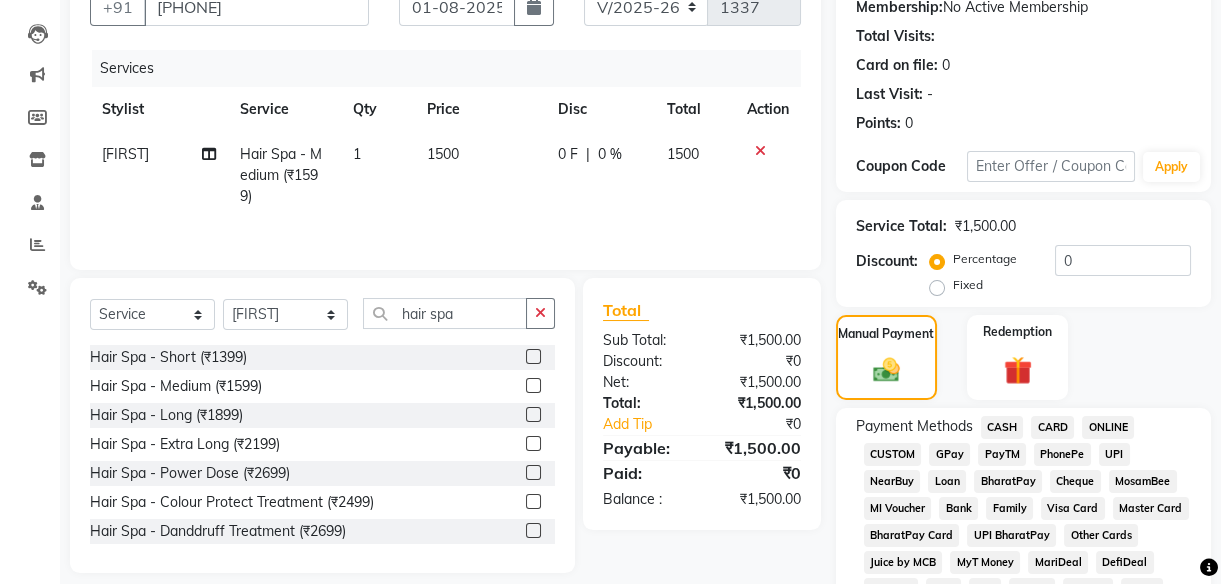 click on "UPI" 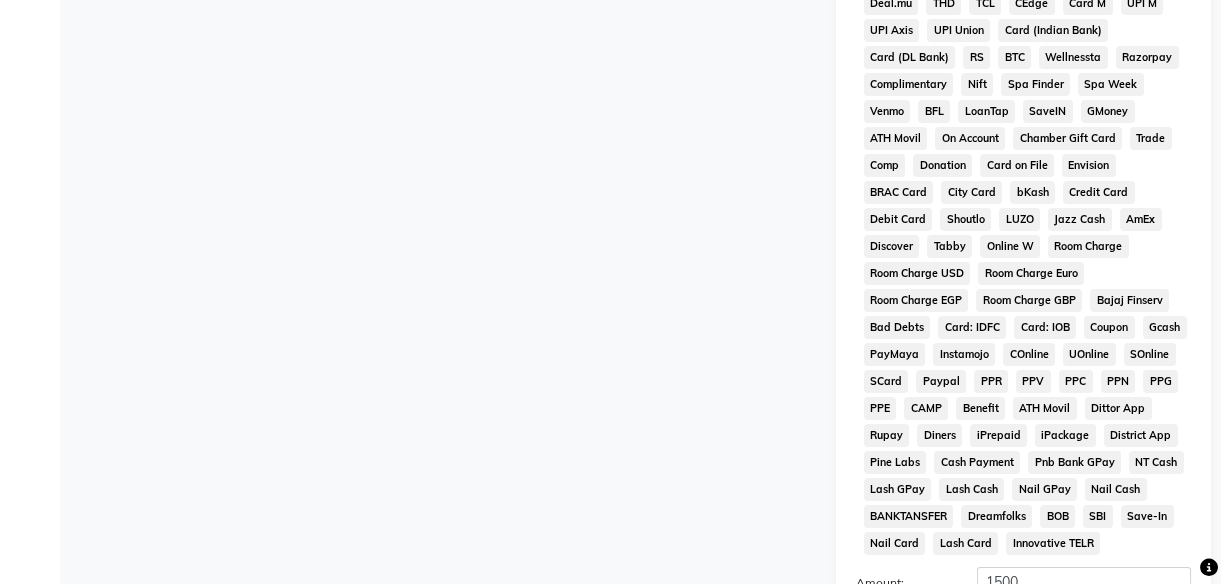 scroll, scrollTop: 1020, scrollLeft: 0, axis: vertical 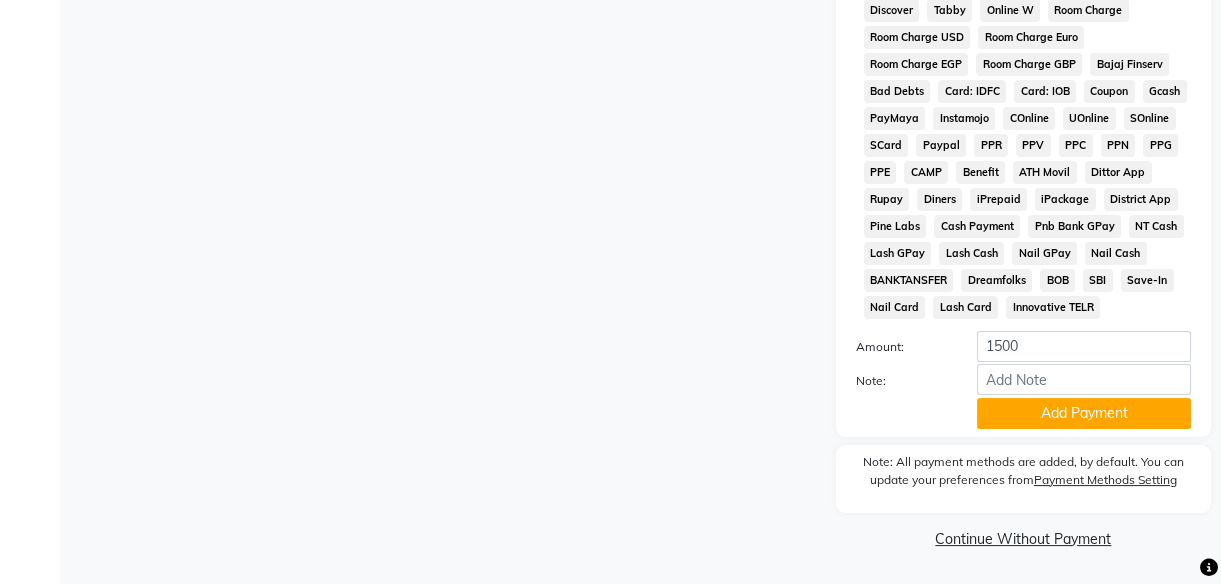 click on "Note:" 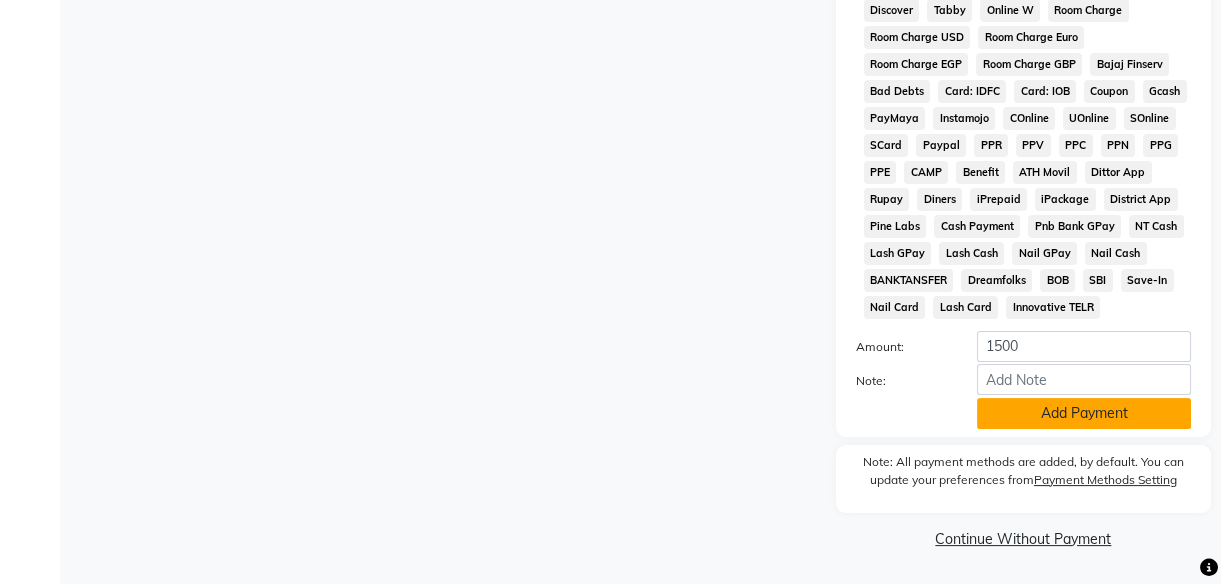 click on "Add Payment" 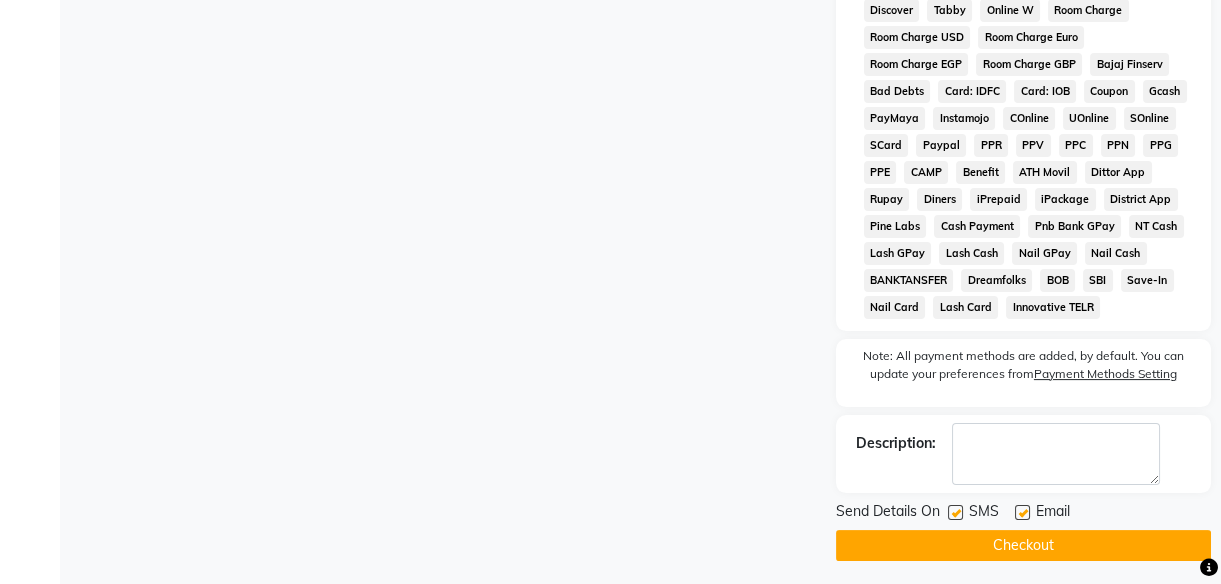 click 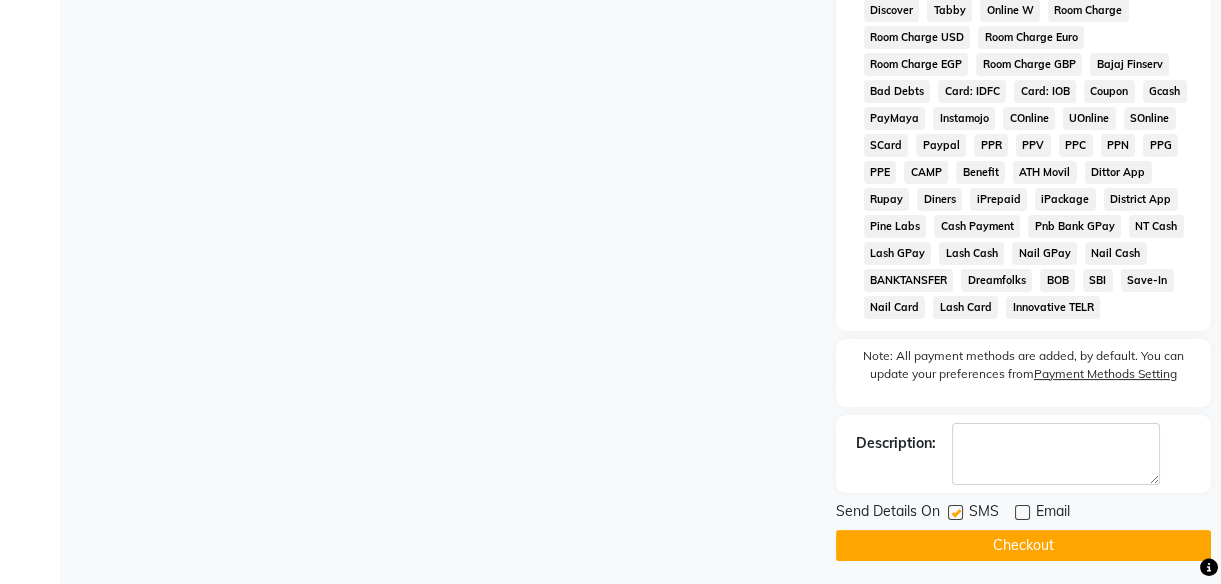 click 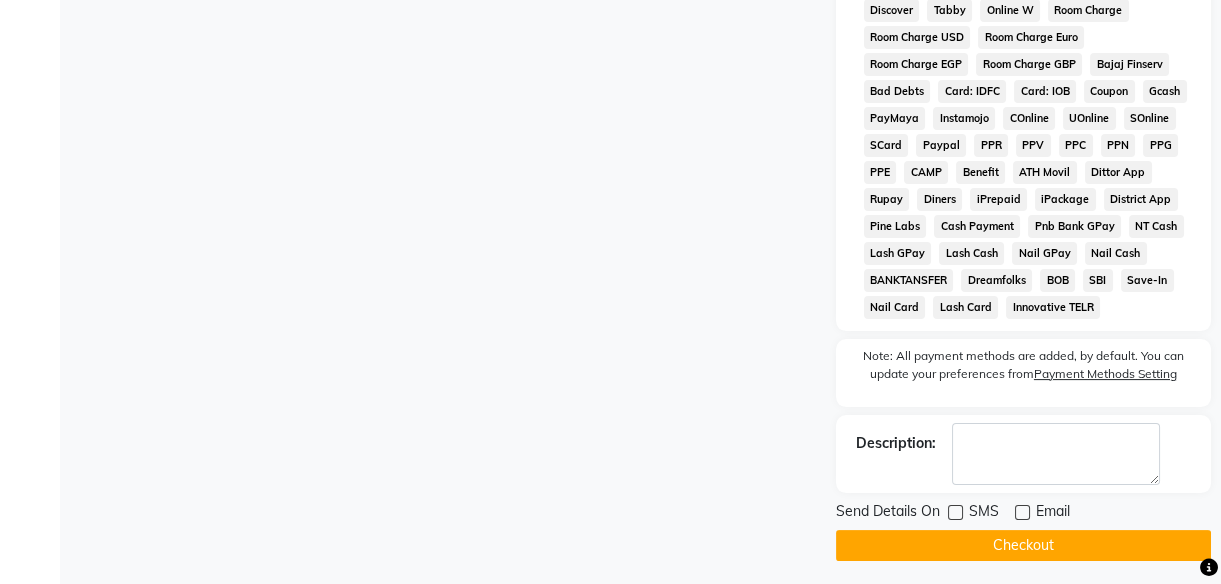 click on "Checkout" 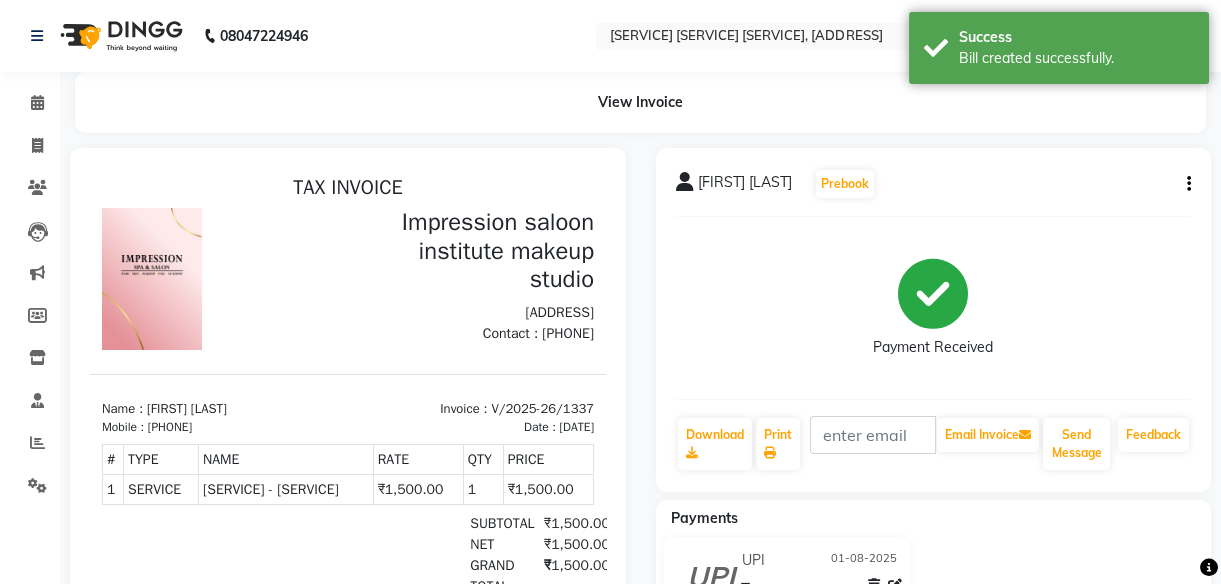 scroll, scrollTop: 0, scrollLeft: 0, axis: both 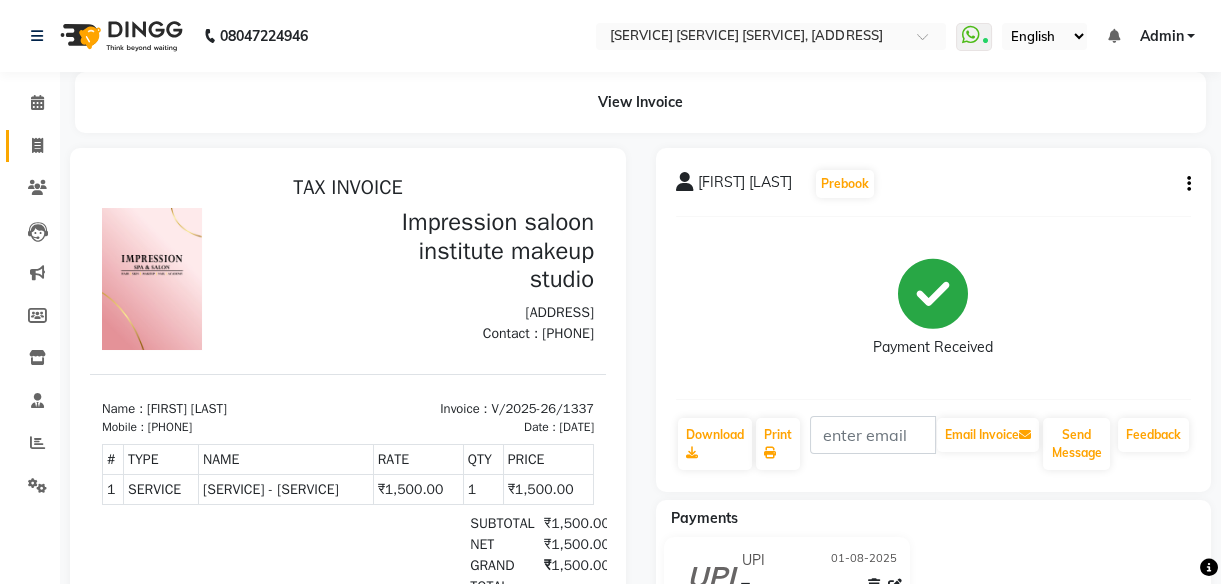 click 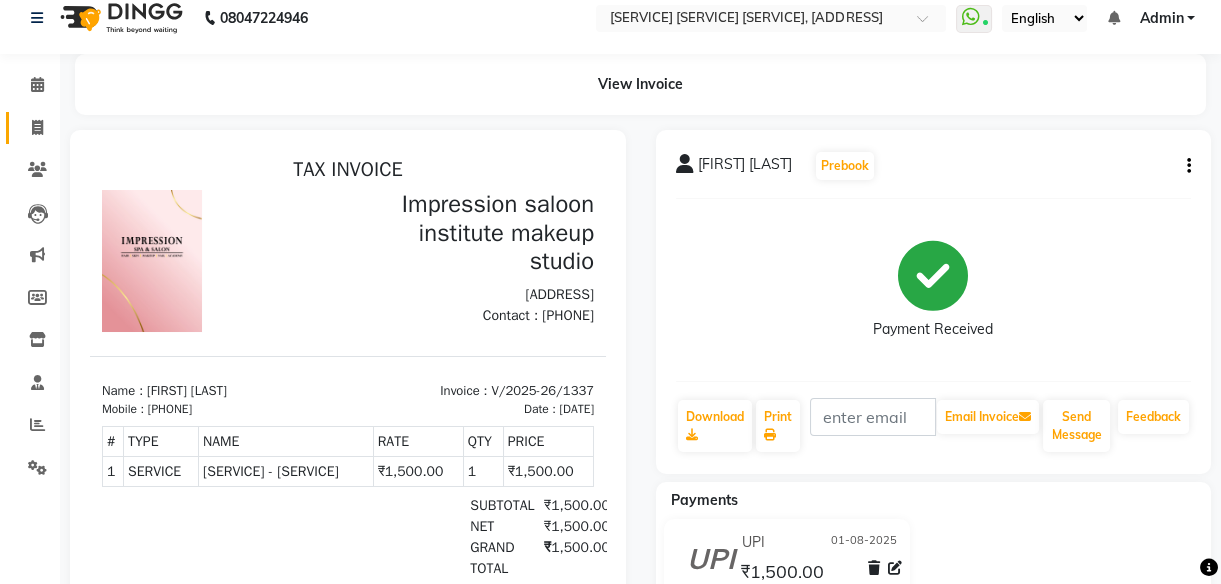 select on "437" 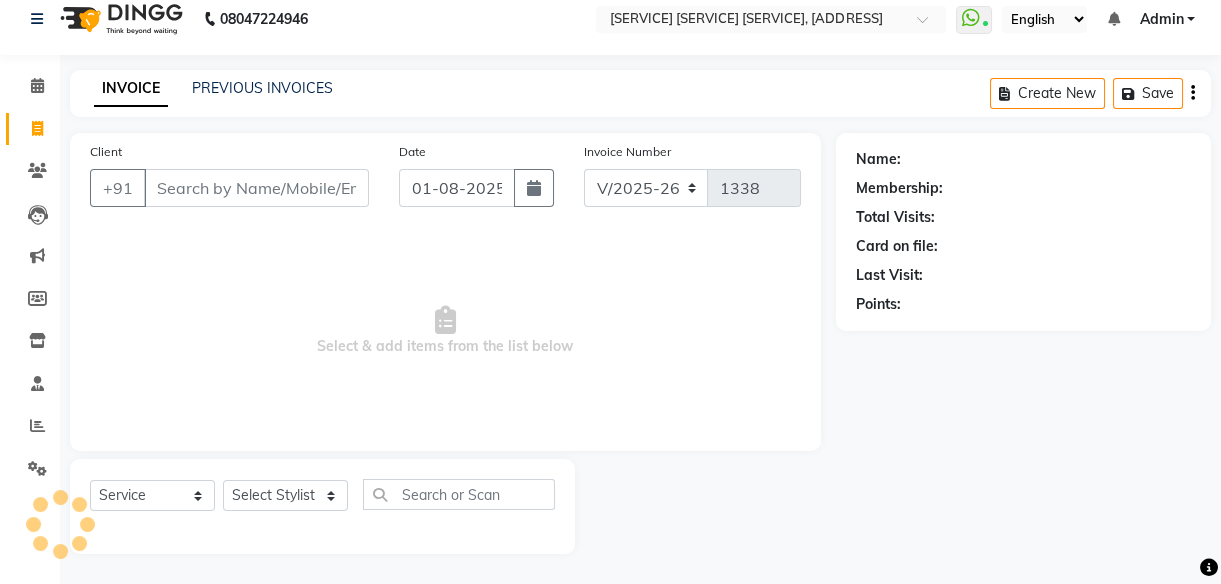 select on "product" 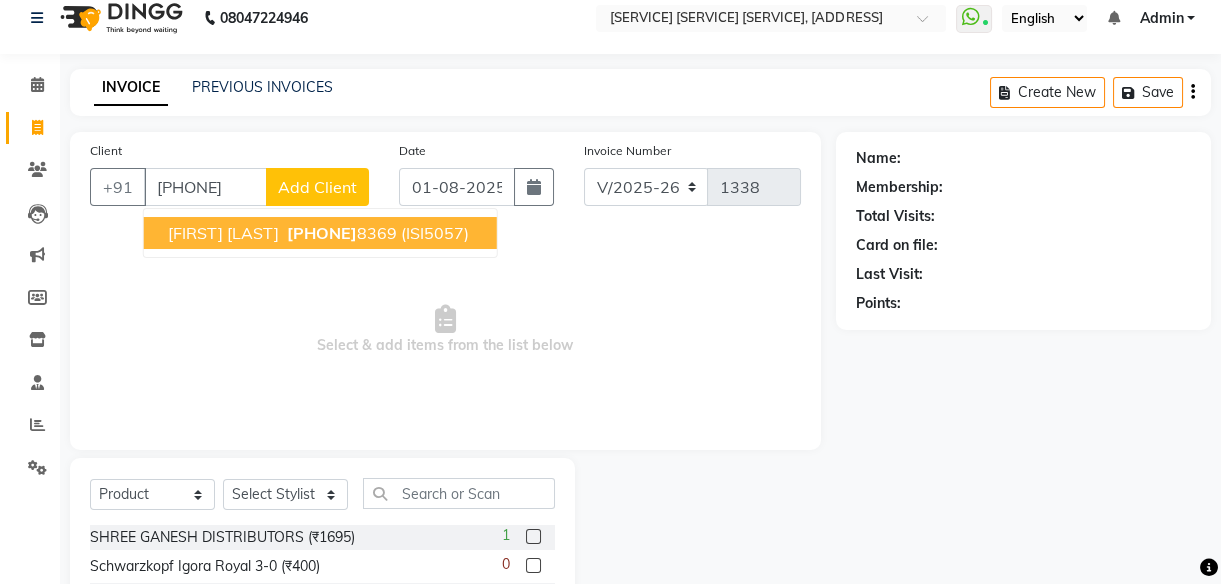 click on "[PHONE]" at bounding box center (322, 233) 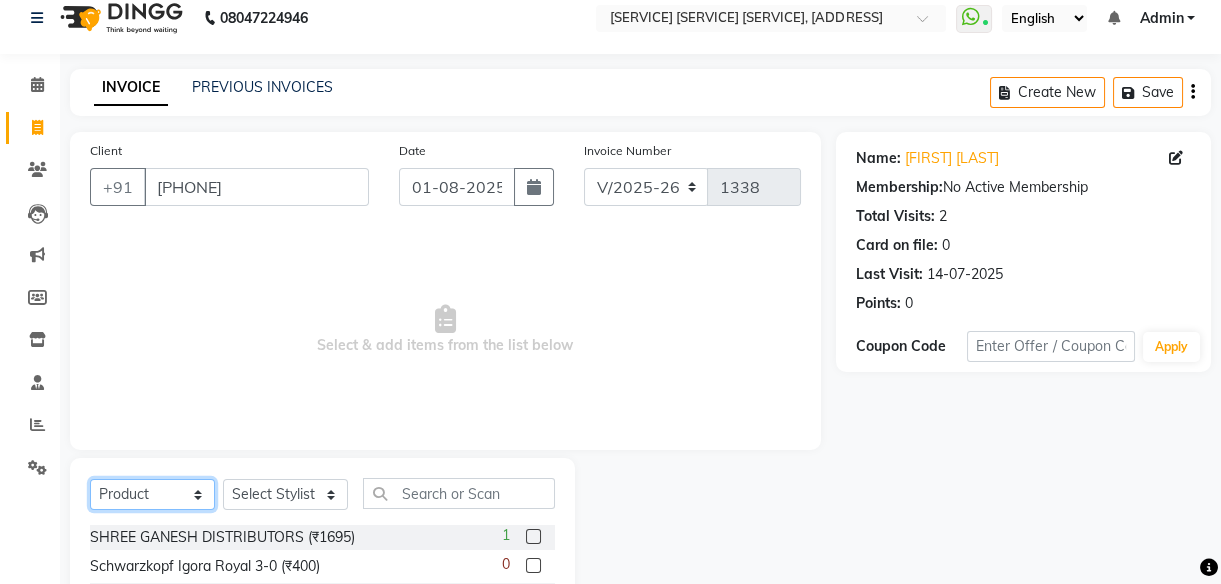 click on "Select  Service  Product  Membership  Package Voucher Prepaid Gift Card" 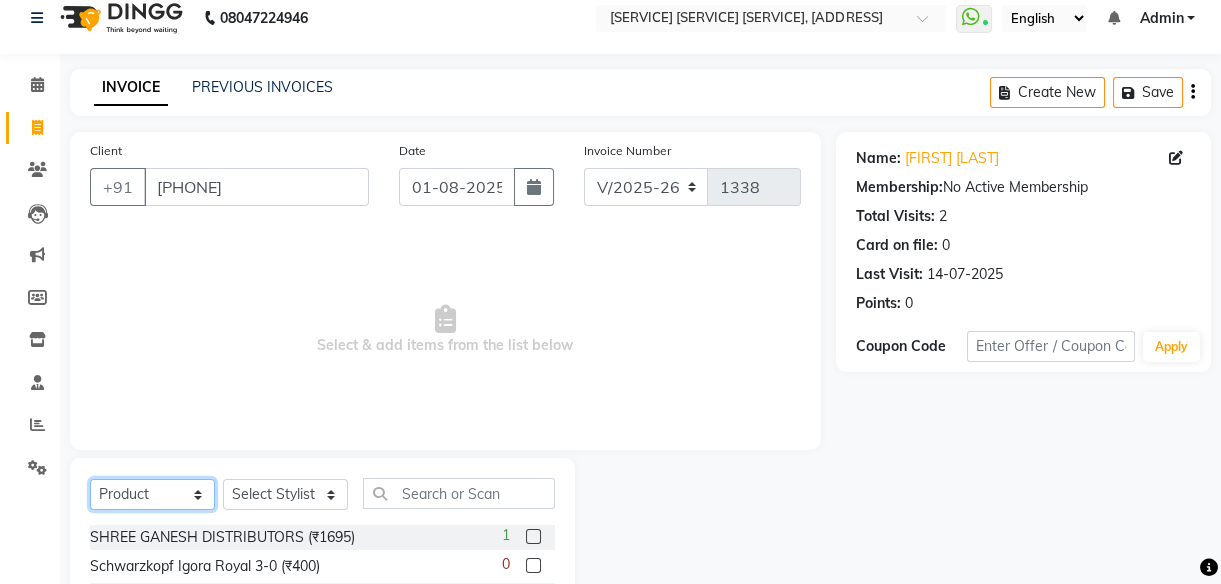 select on "service" 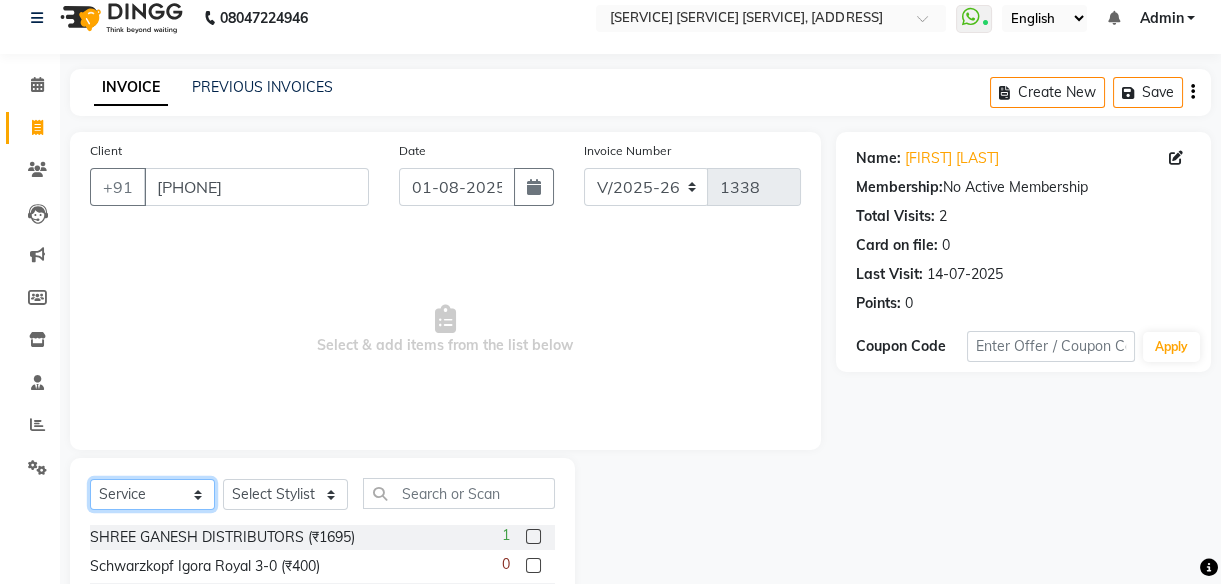 click on "Select  Service  Product  Membership  Package Voucher Prepaid Gift Card" 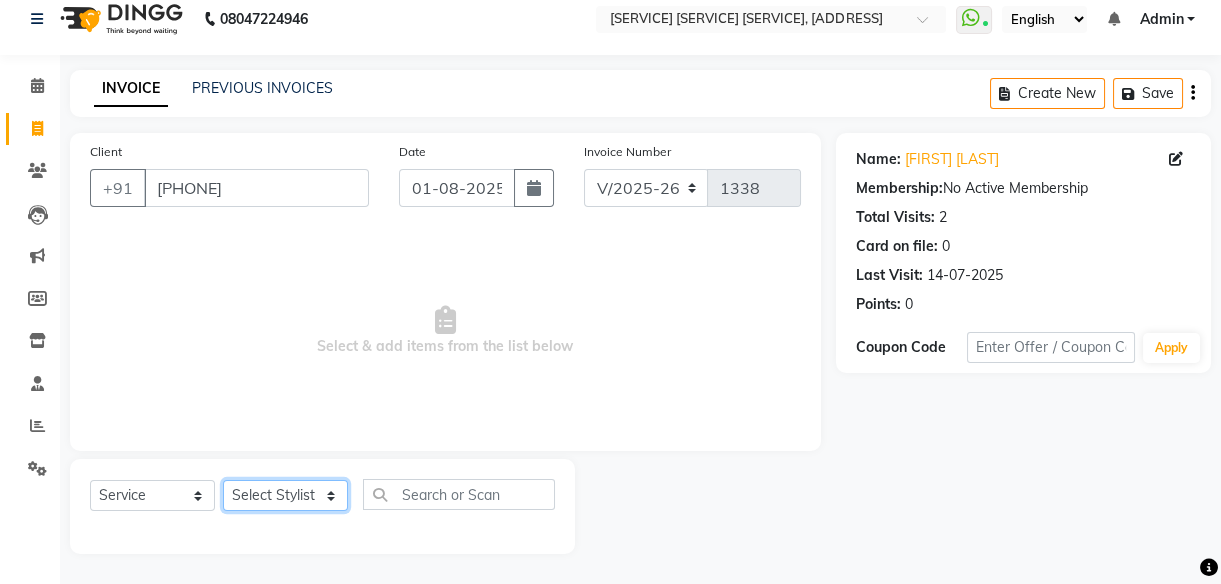 click on "Select Stylist [FIRST] Front Desk [FIRST] [FIRST] [FIRST] [FIRST]  [FIRST]  [FIRST] [FIRST]  [FIRST]" 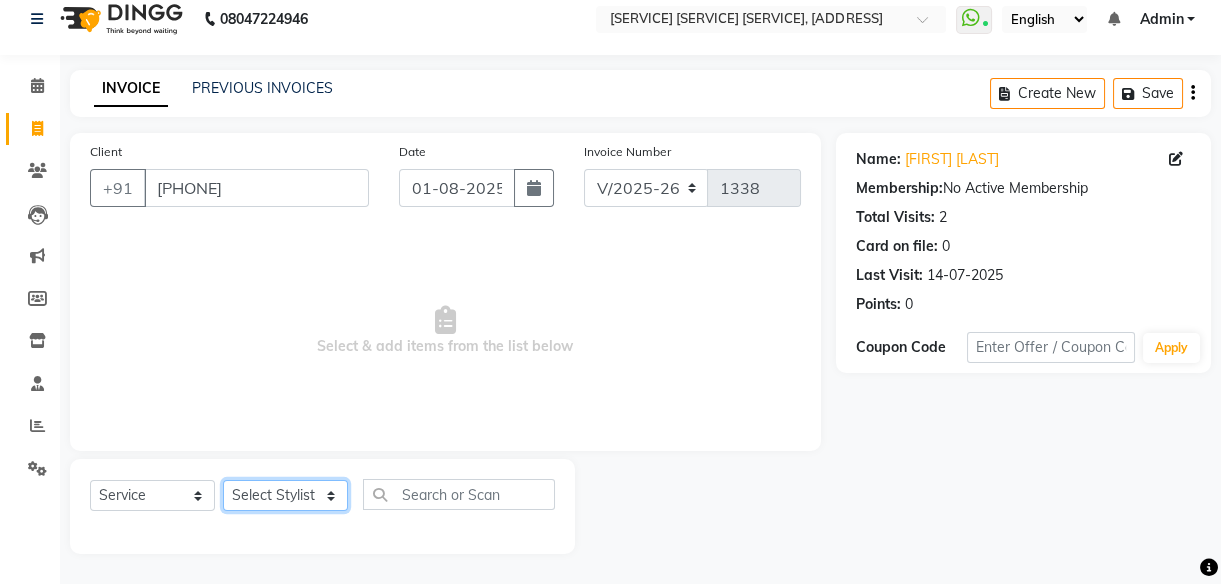 select on "50433" 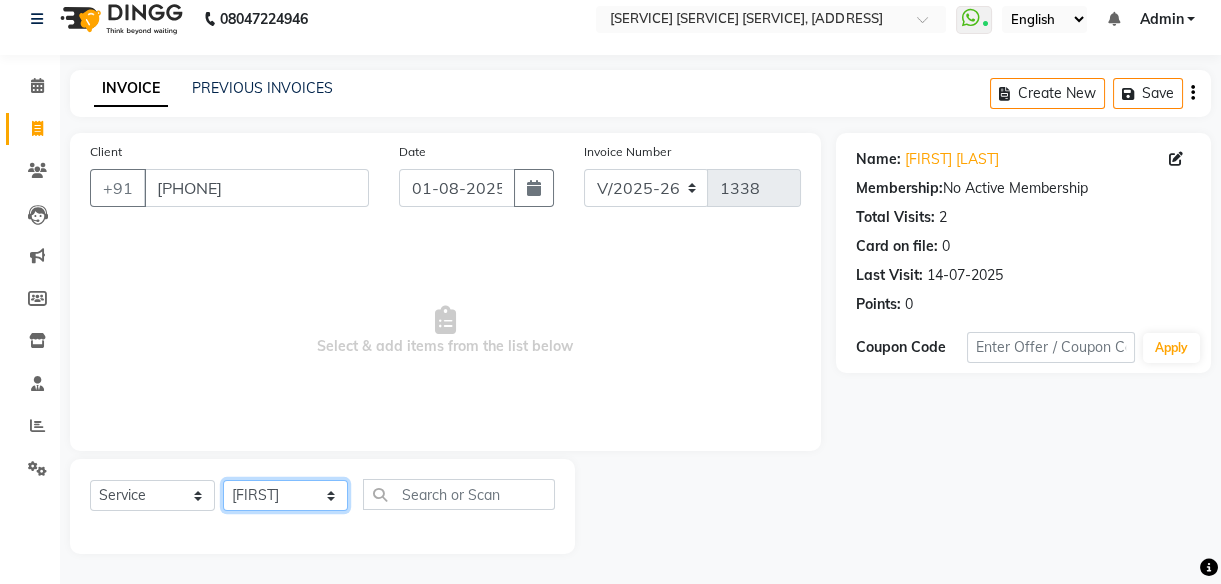 click on "Select Stylist [FIRST] Front Desk [FIRST] [FIRST] [FIRST] [FIRST]  [FIRST]  [FIRST] [FIRST]  [FIRST]" 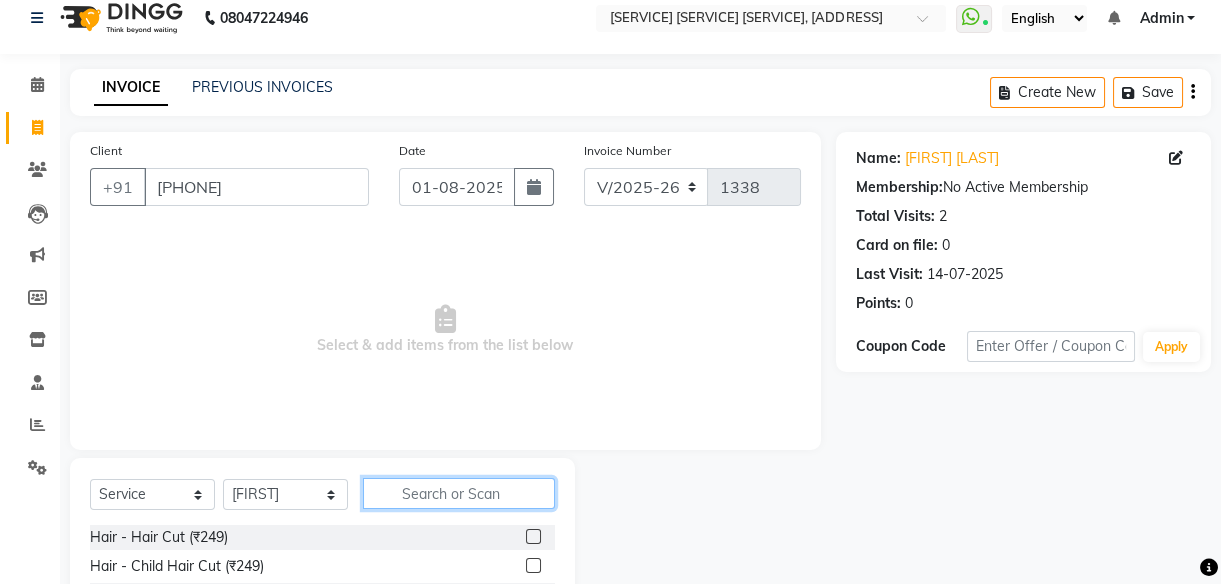 click 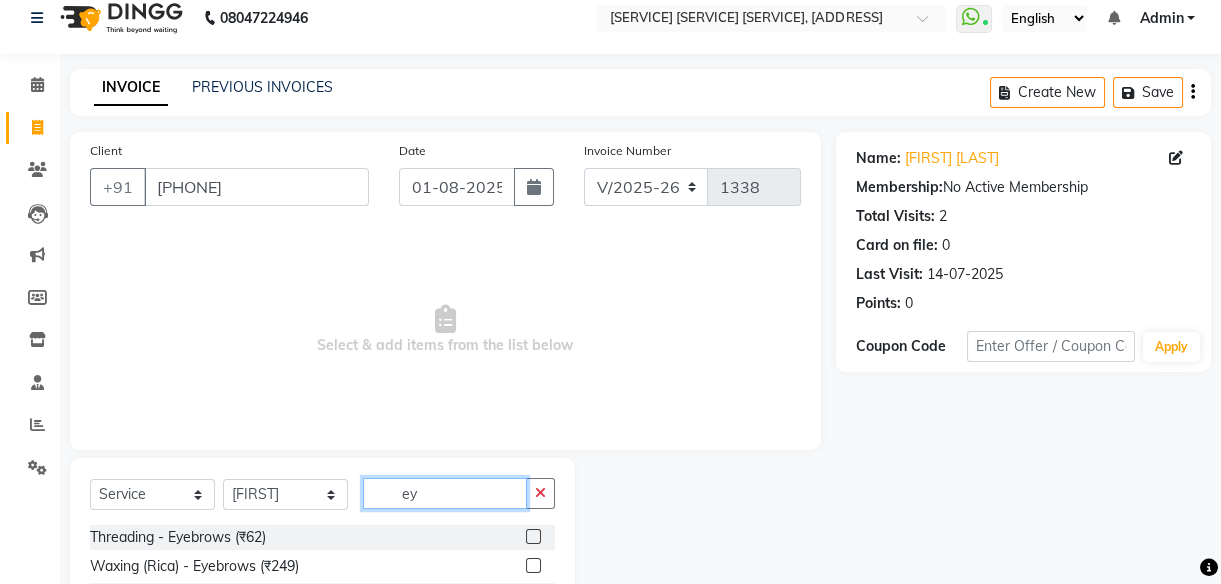 type on "ey" 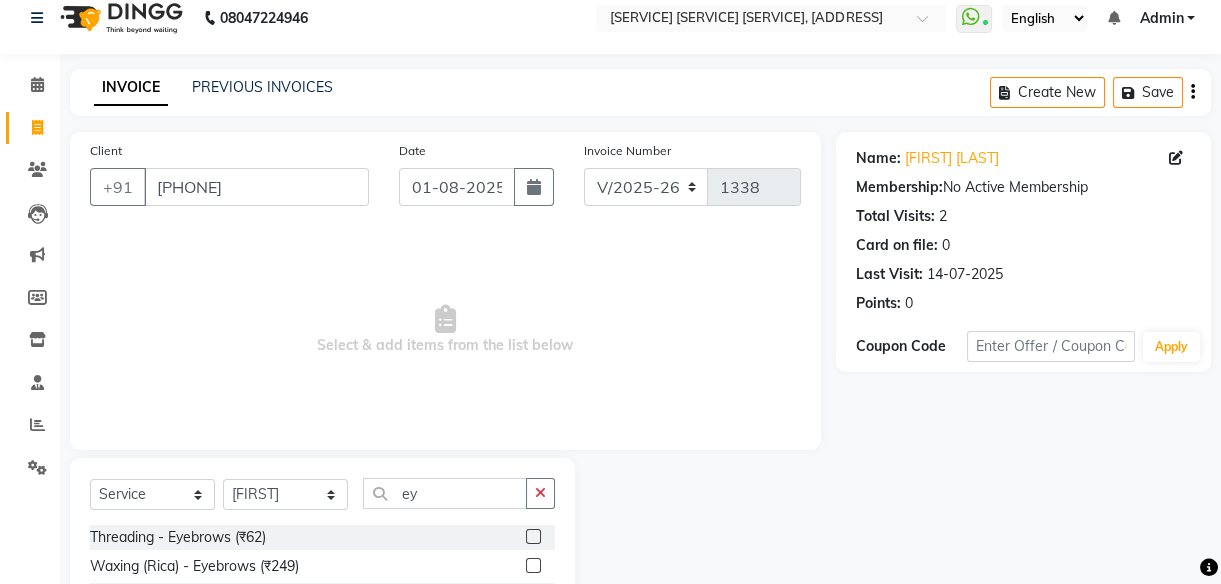 click 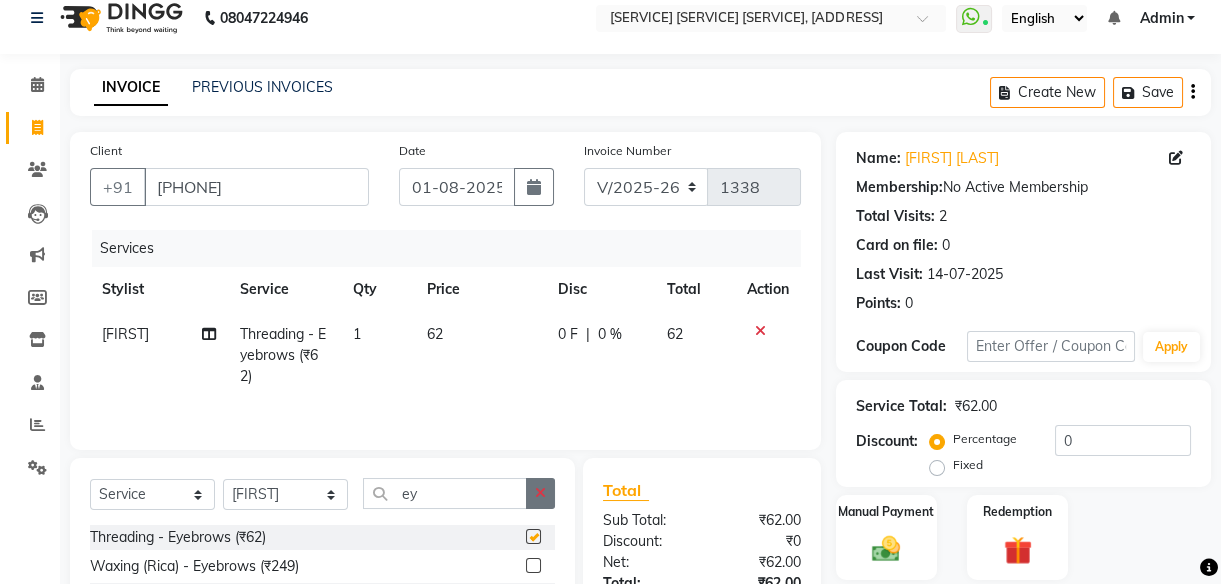 checkbox on "false" 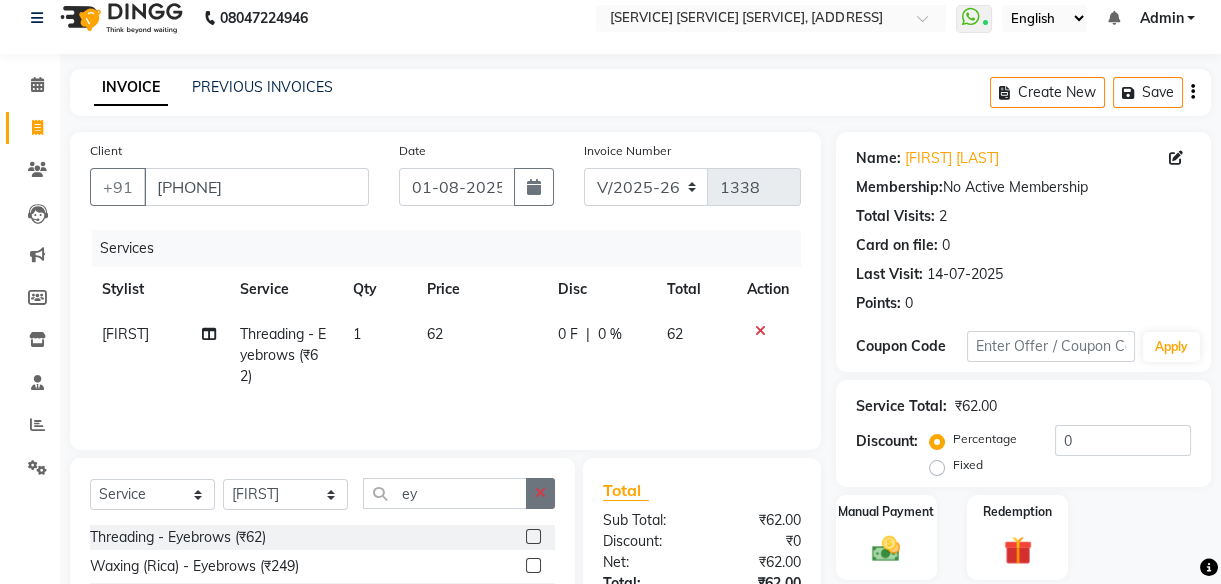 click 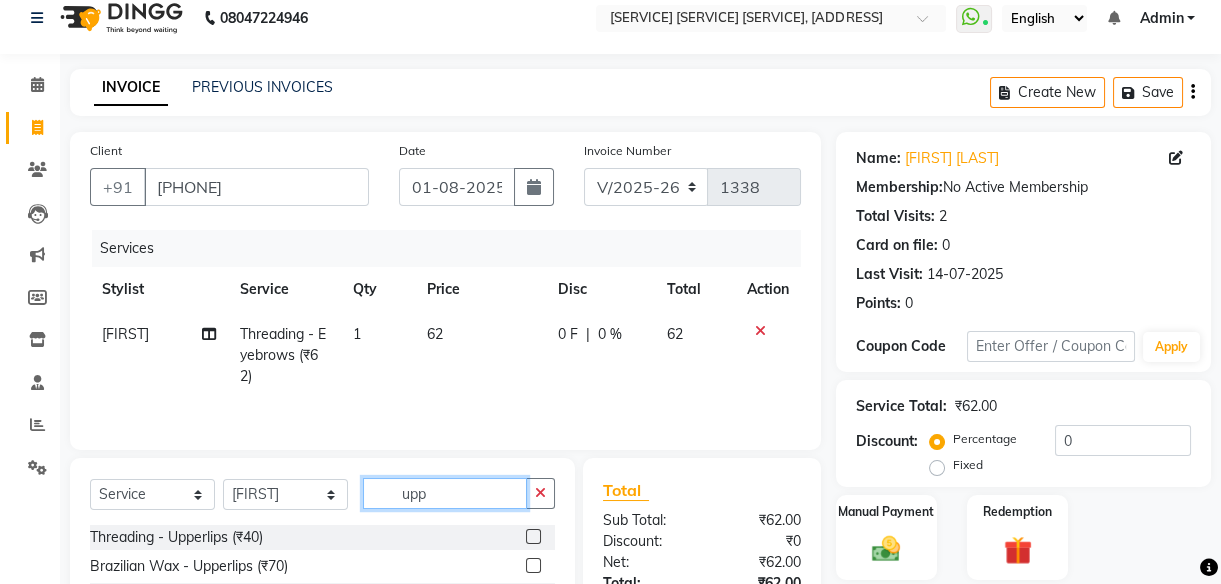 type on "upp" 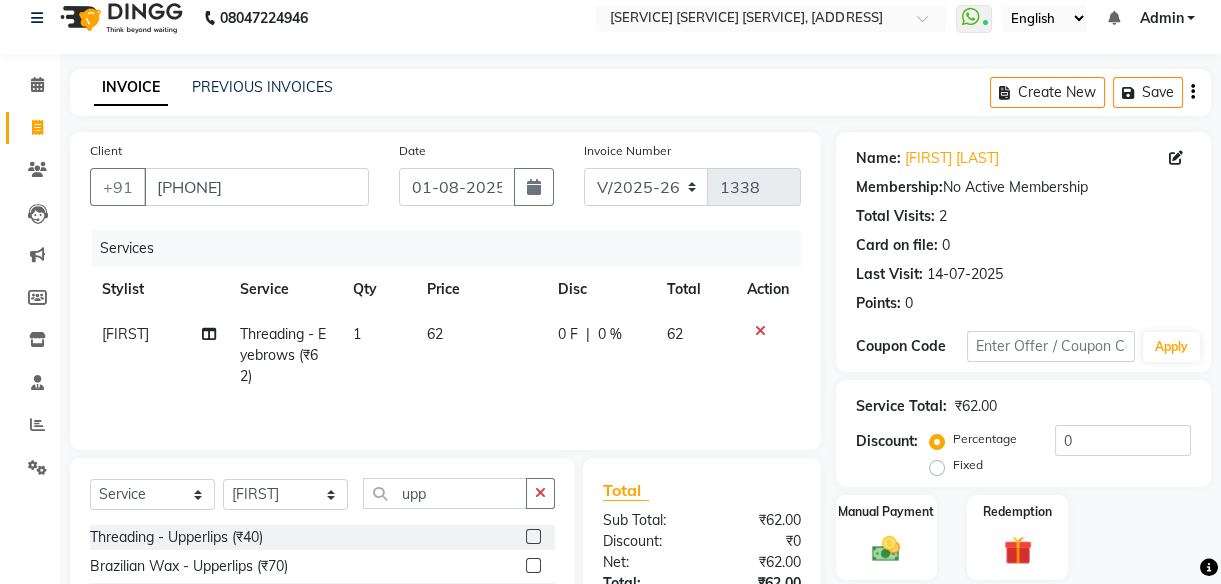 click 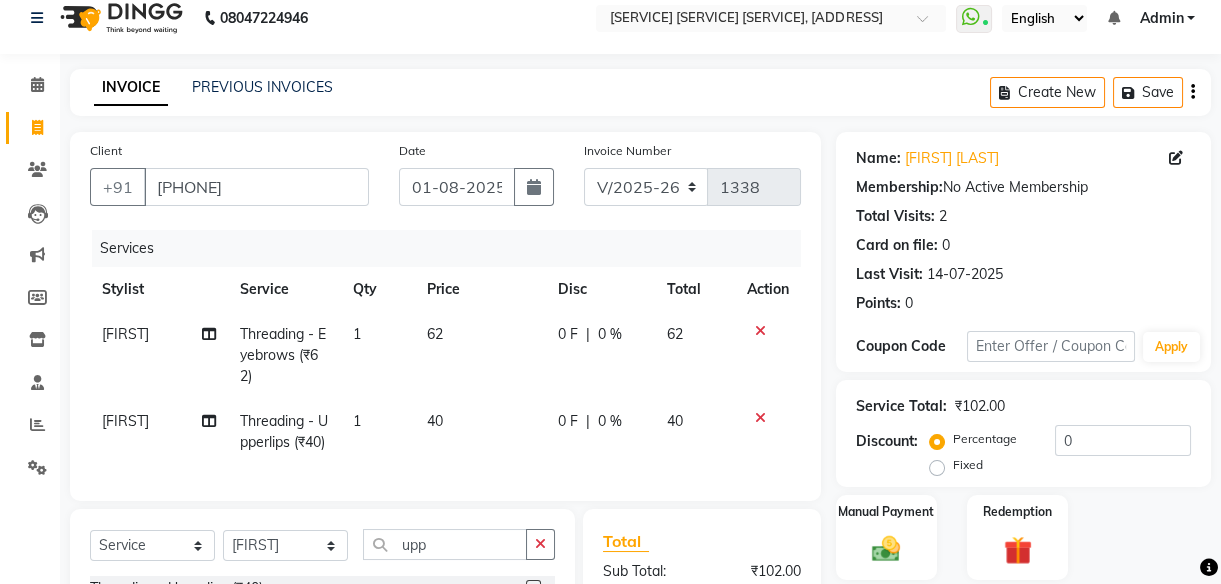checkbox on "false" 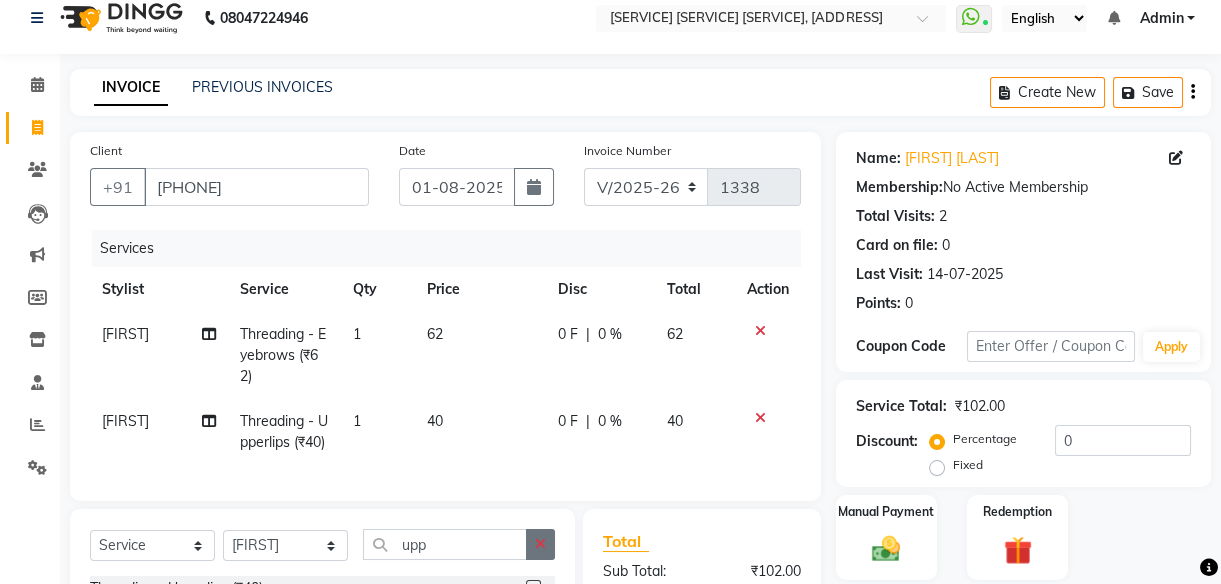 click 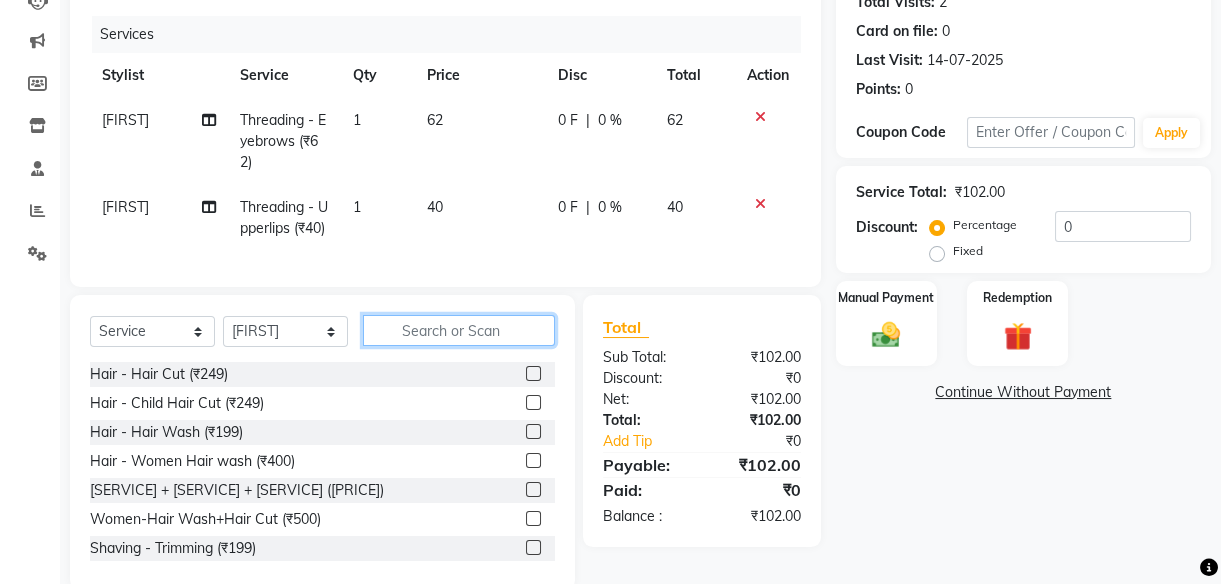 scroll, scrollTop: 233, scrollLeft: 0, axis: vertical 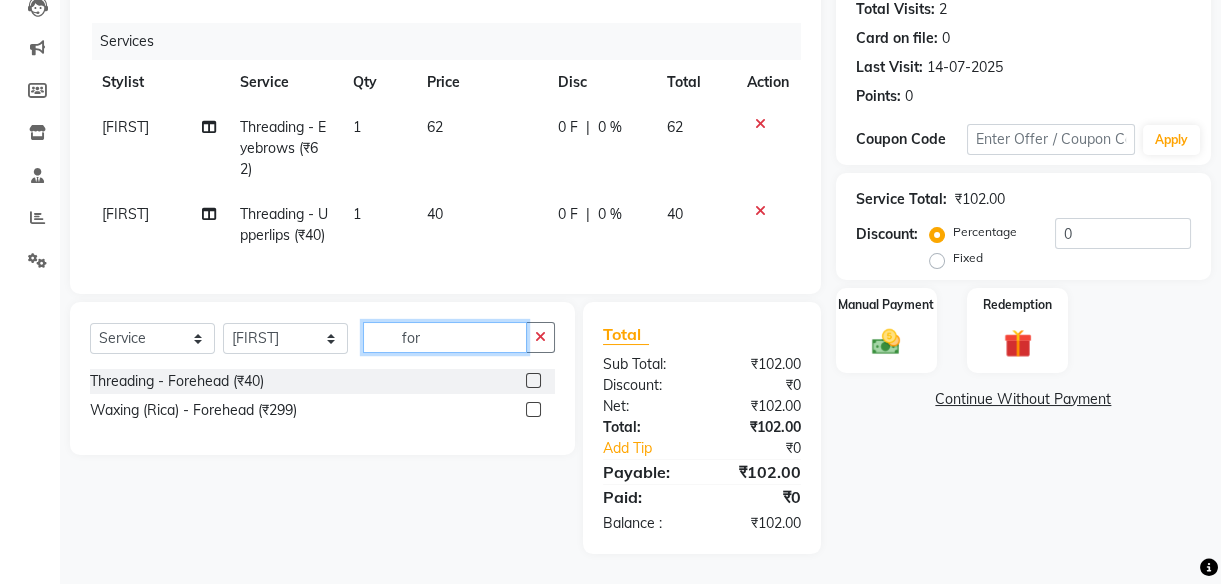 type on "for" 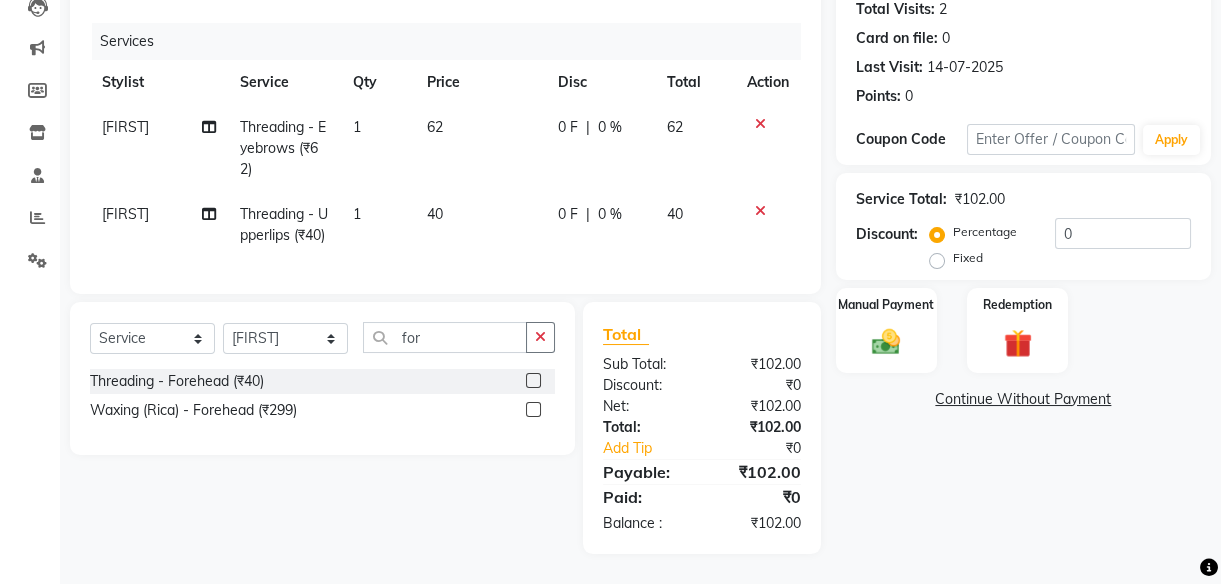 click 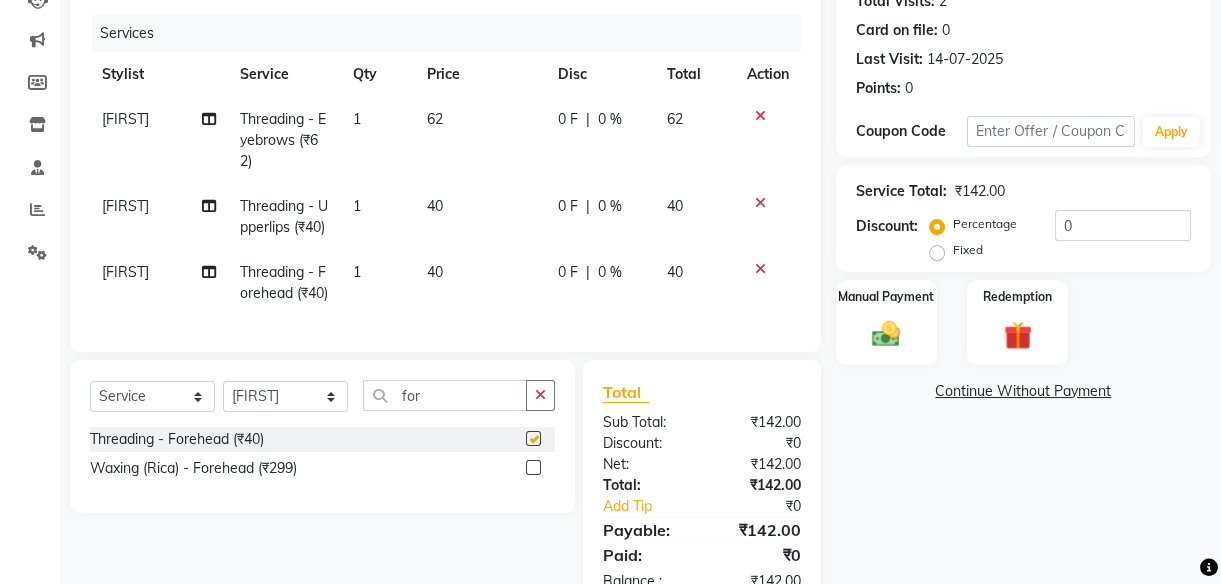 checkbox on "false" 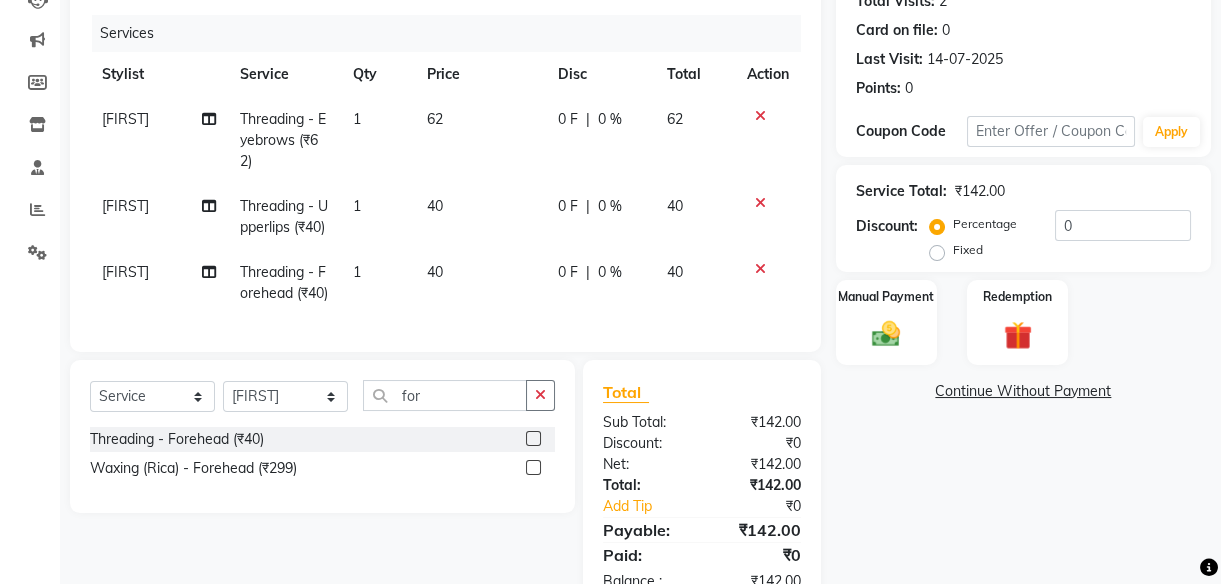 click on "62" 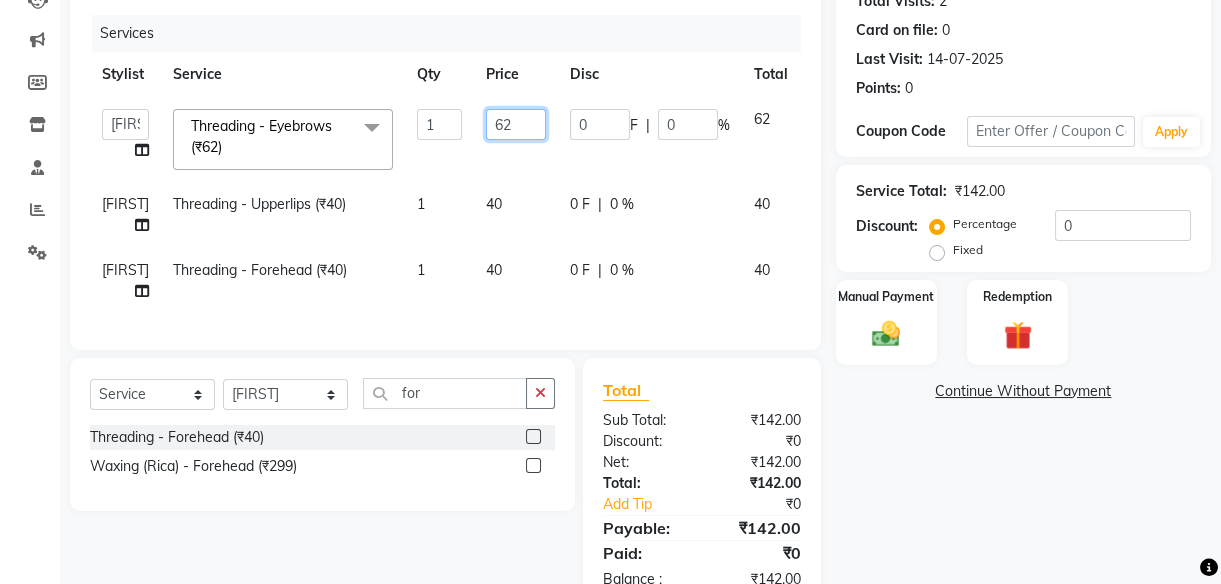 click on "62" 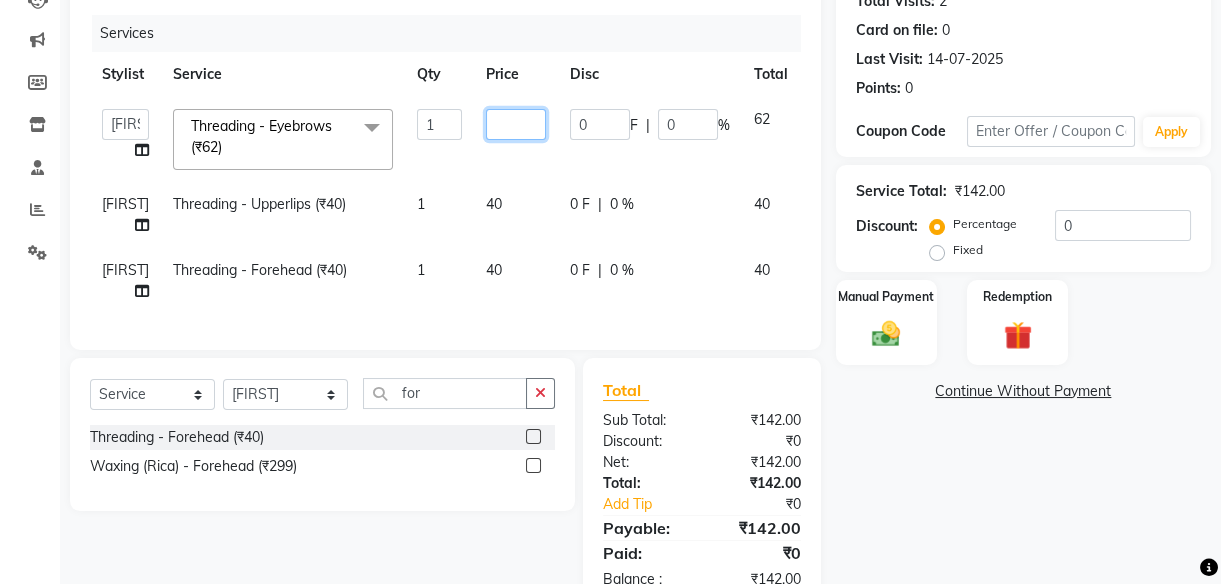 type on "6" 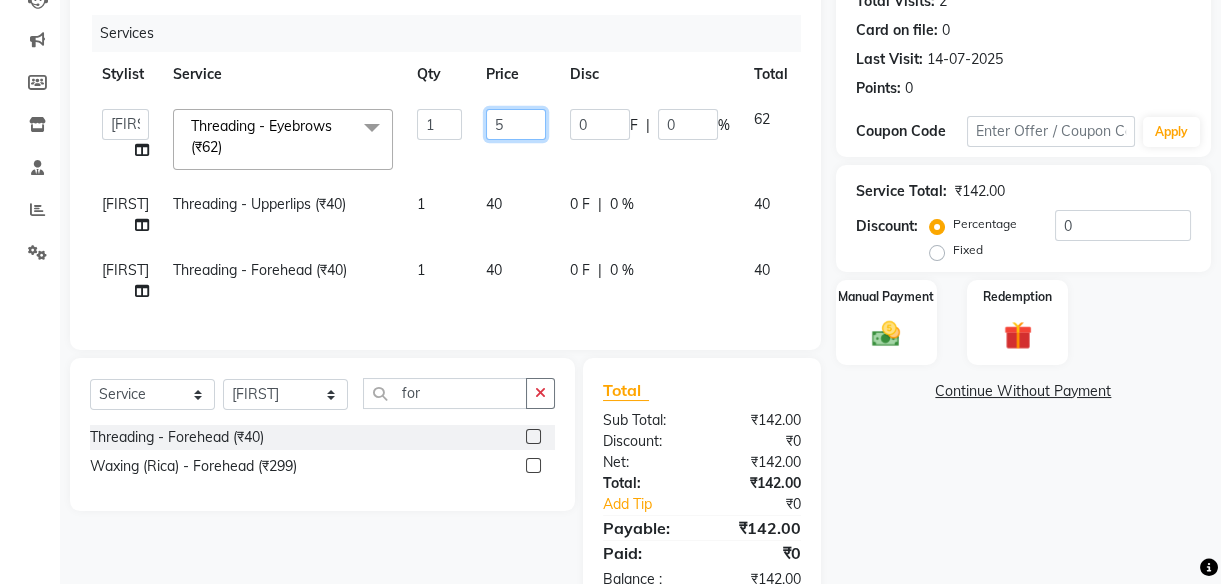 type on "50" 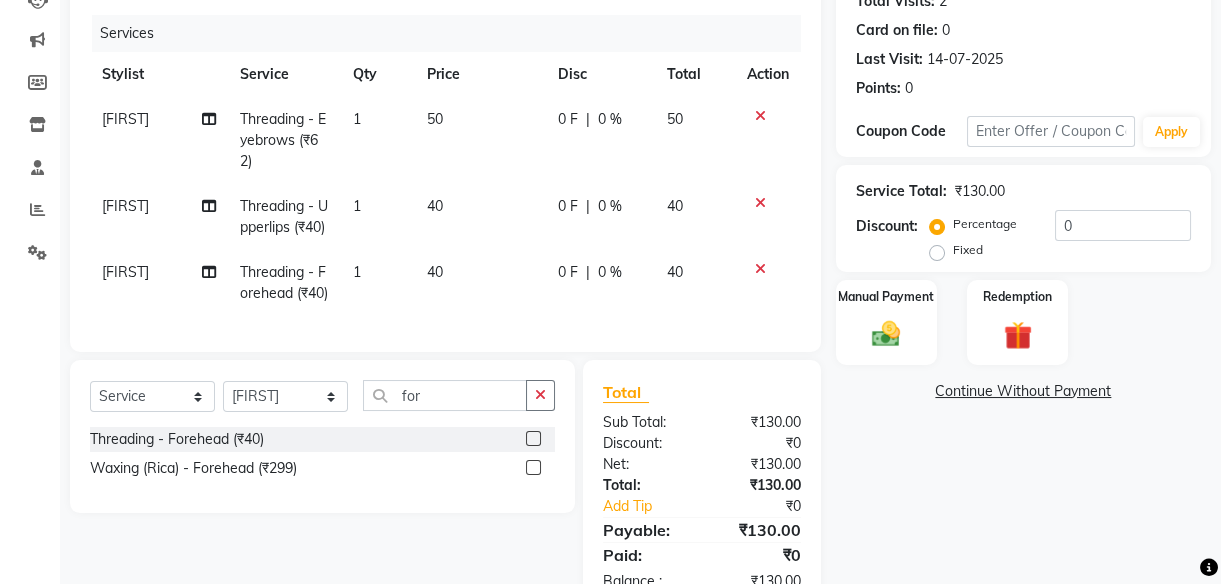 click on "40" 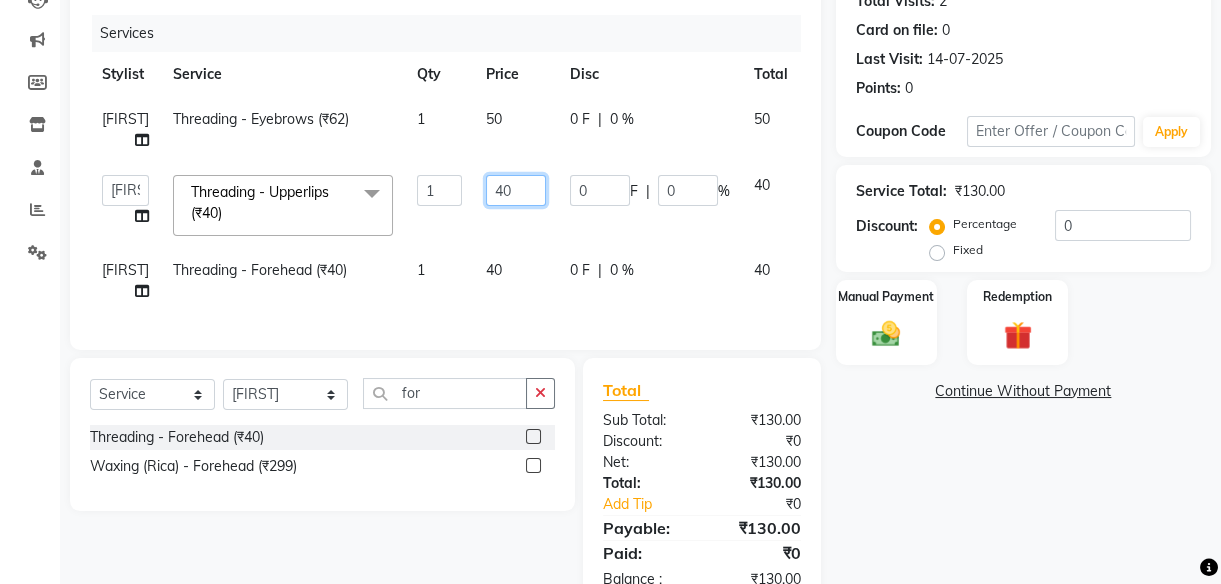 click on "40" 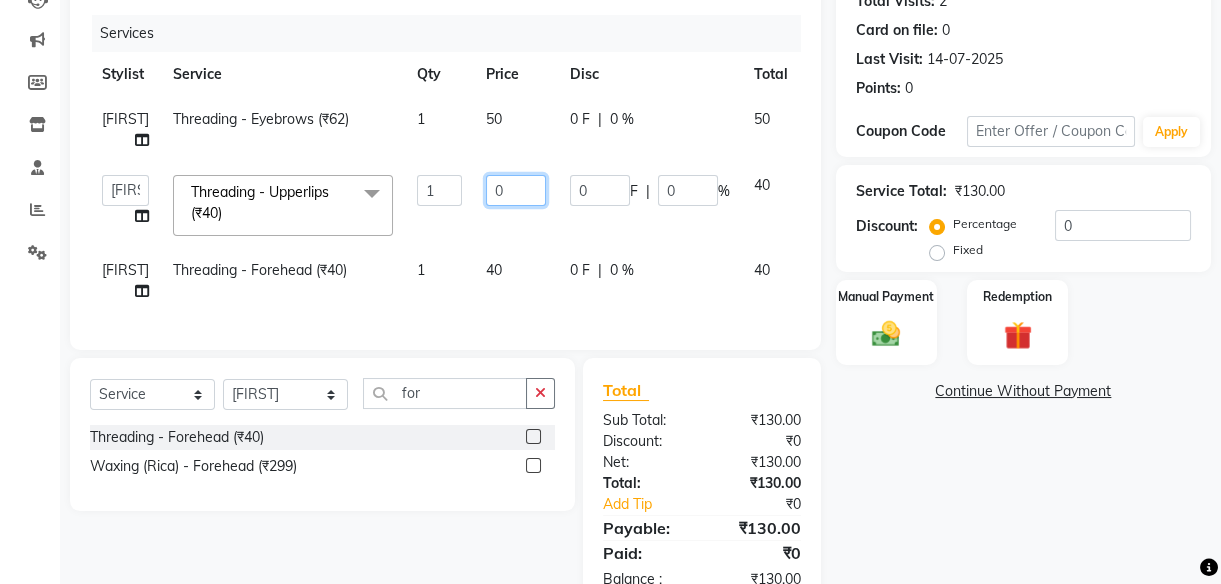 type on "30" 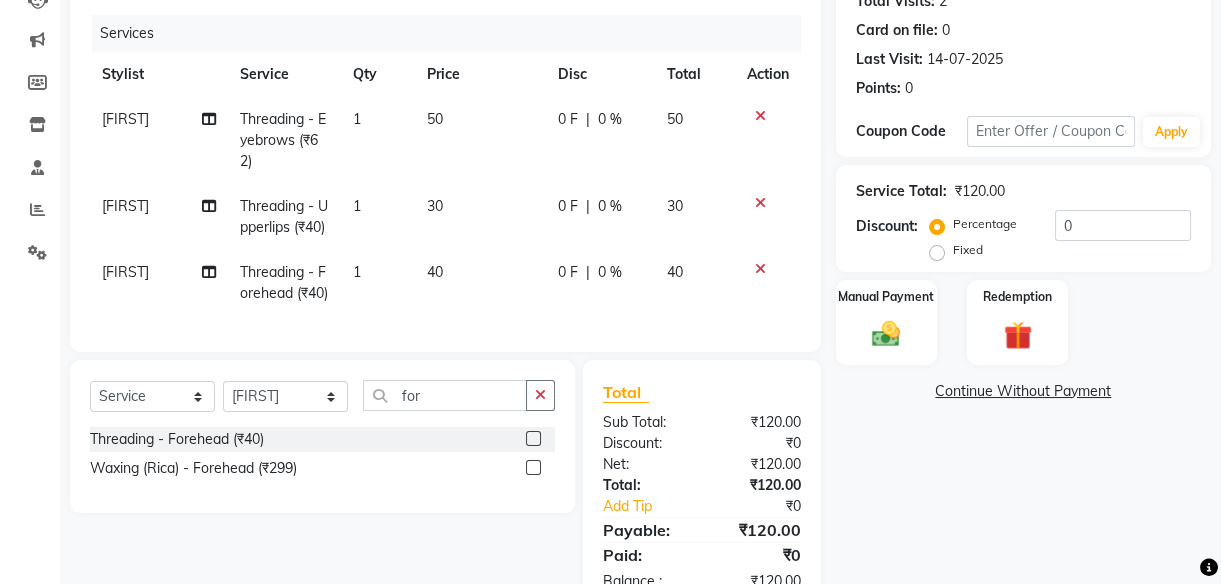 click on "40" 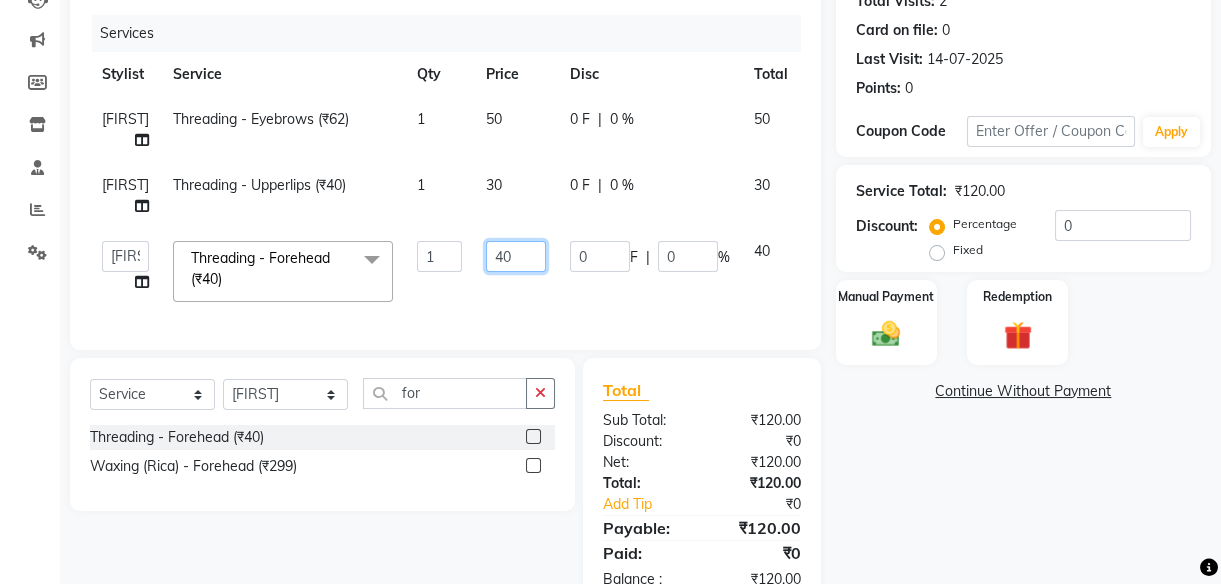 click on "40" 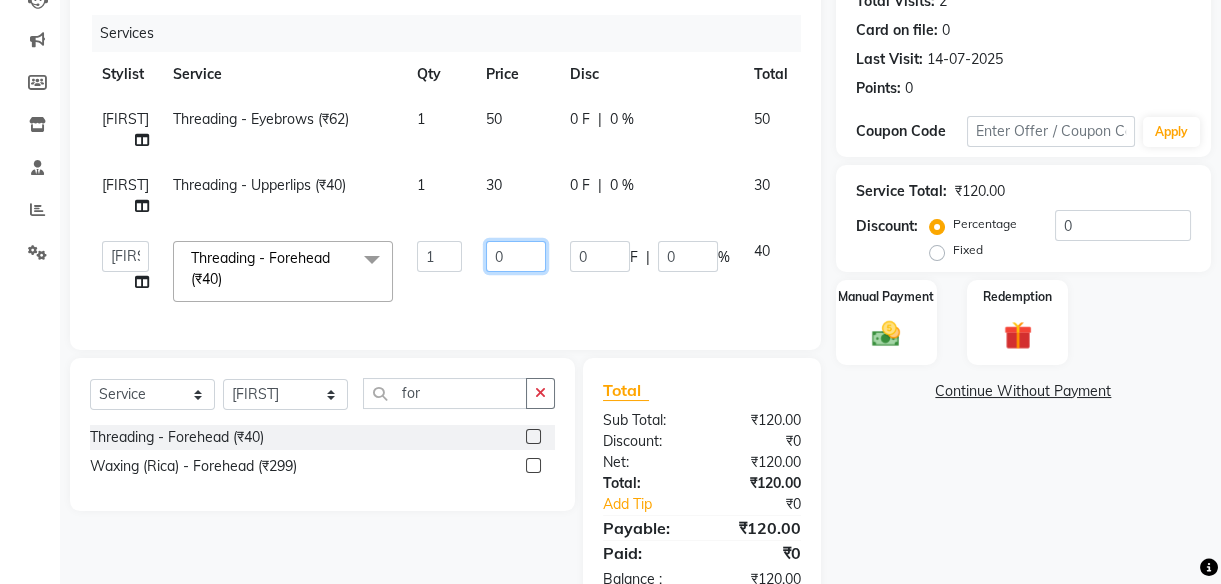 type on "30" 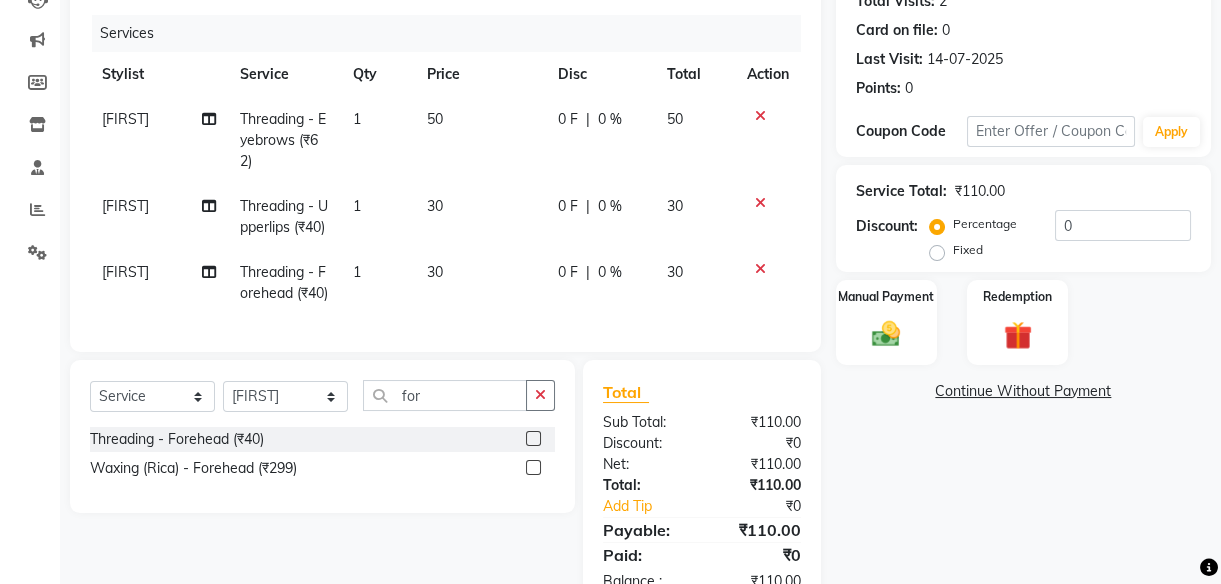 click on "30" 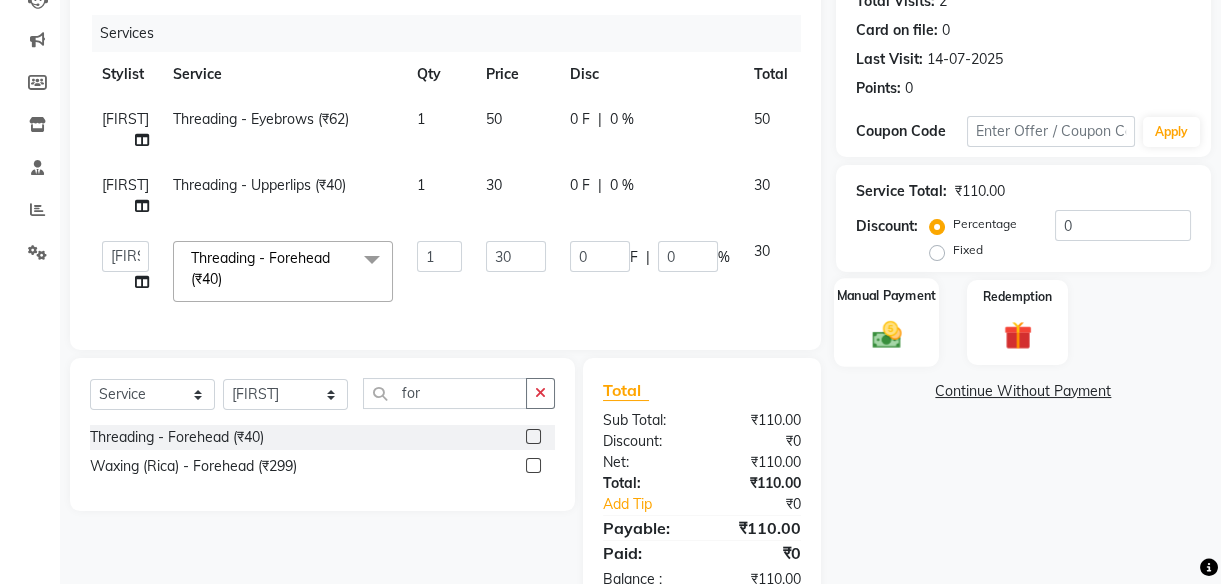 click on "Manual Payment" 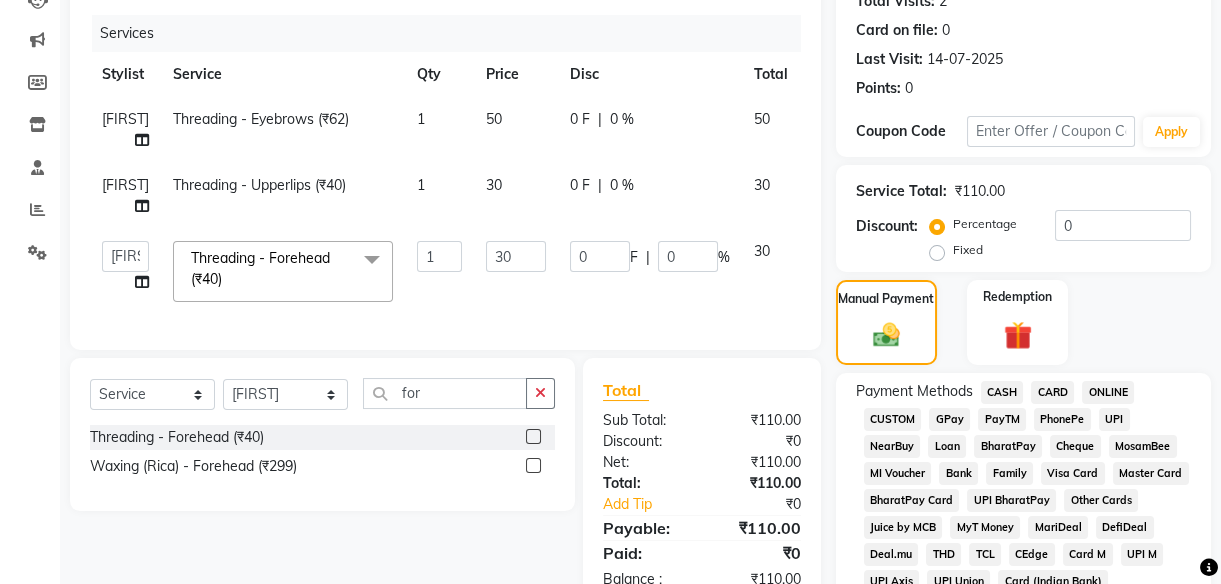 click on "UPI" 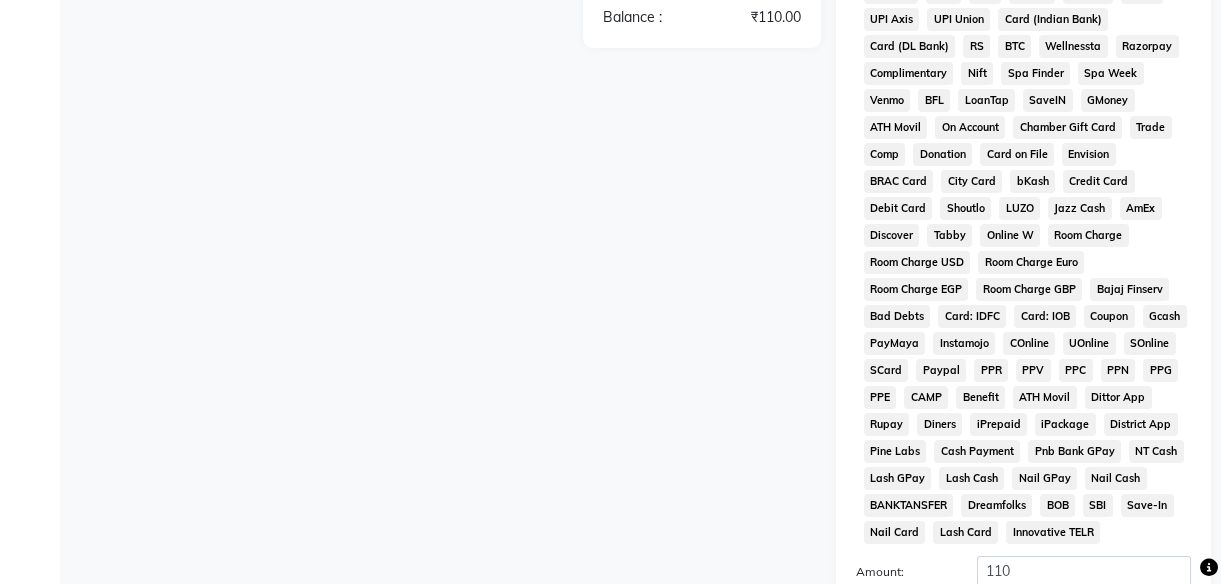 scroll, scrollTop: 1020, scrollLeft: 0, axis: vertical 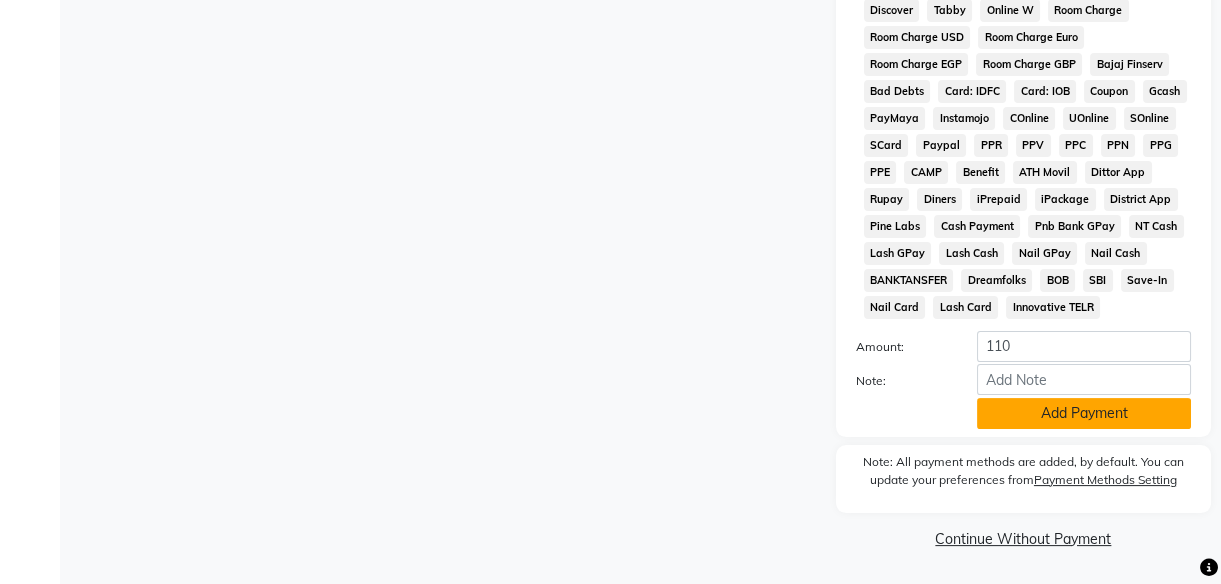 click on "Add Payment" 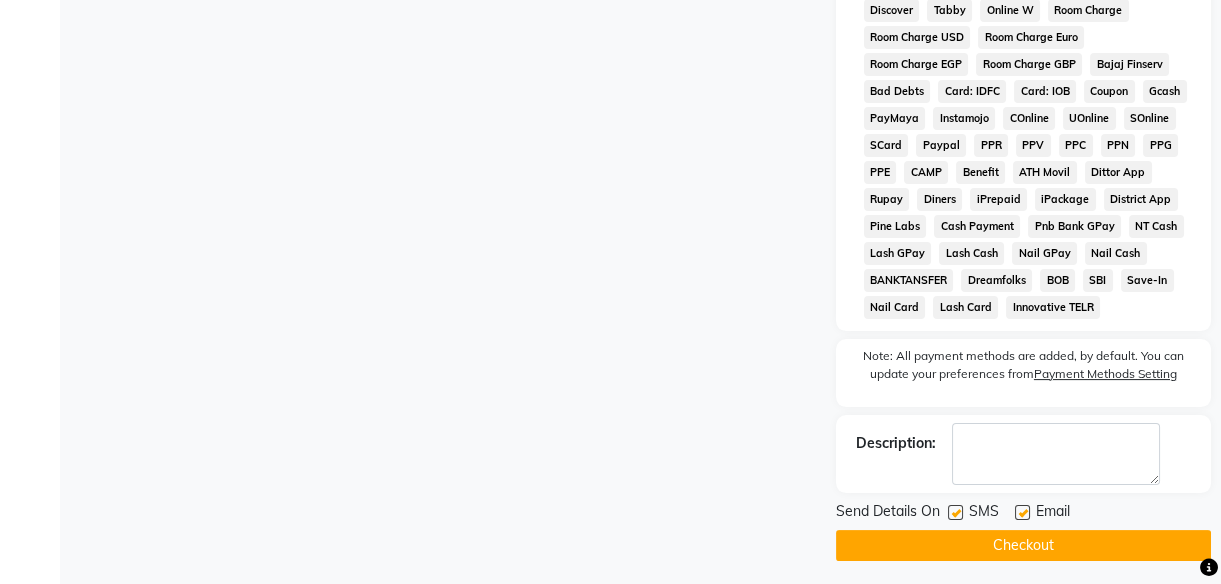 click 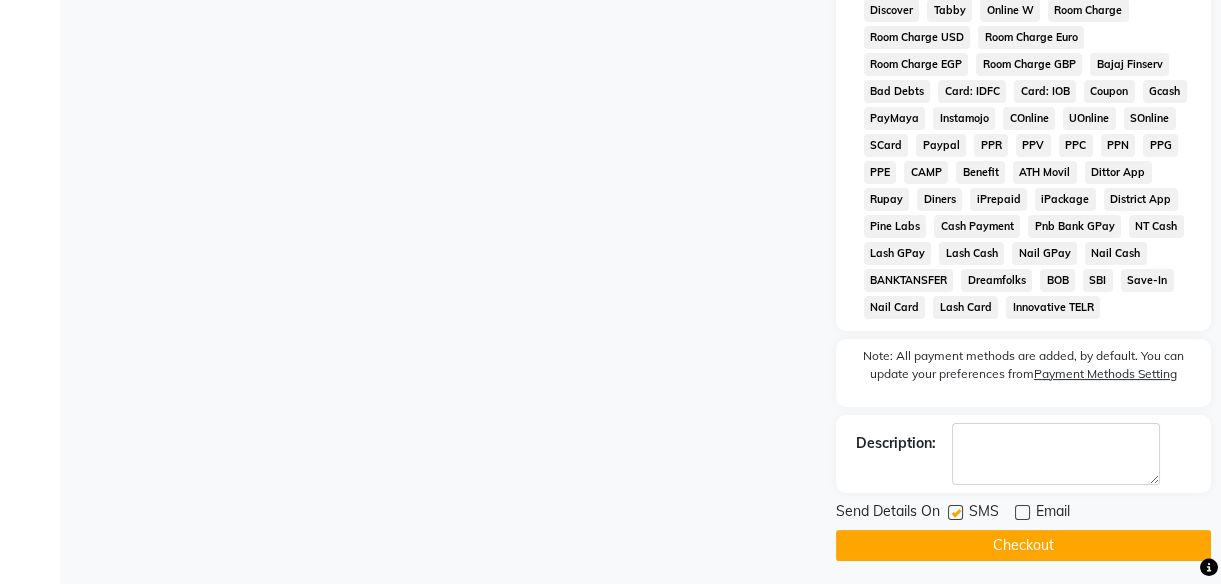 click 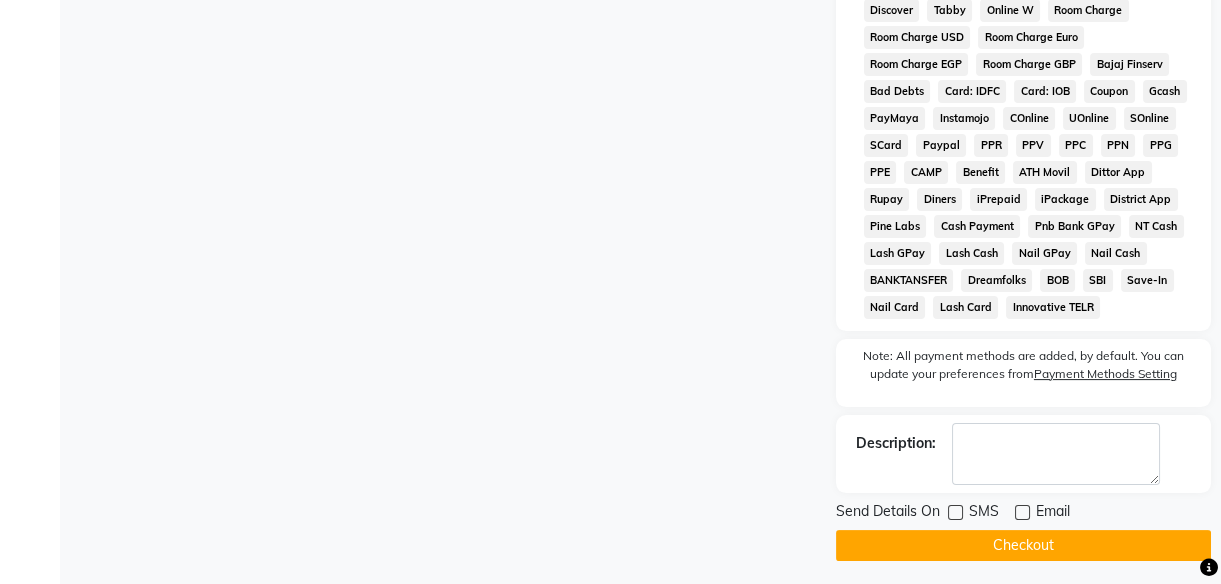 click on "Checkout" 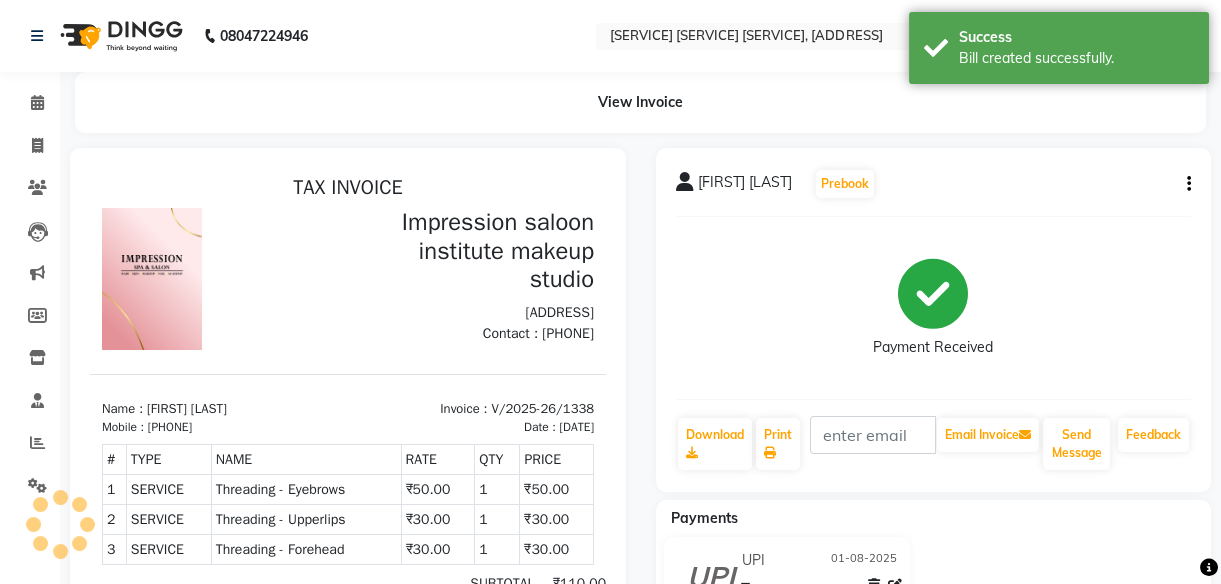 scroll, scrollTop: 0, scrollLeft: 0, axis: both 